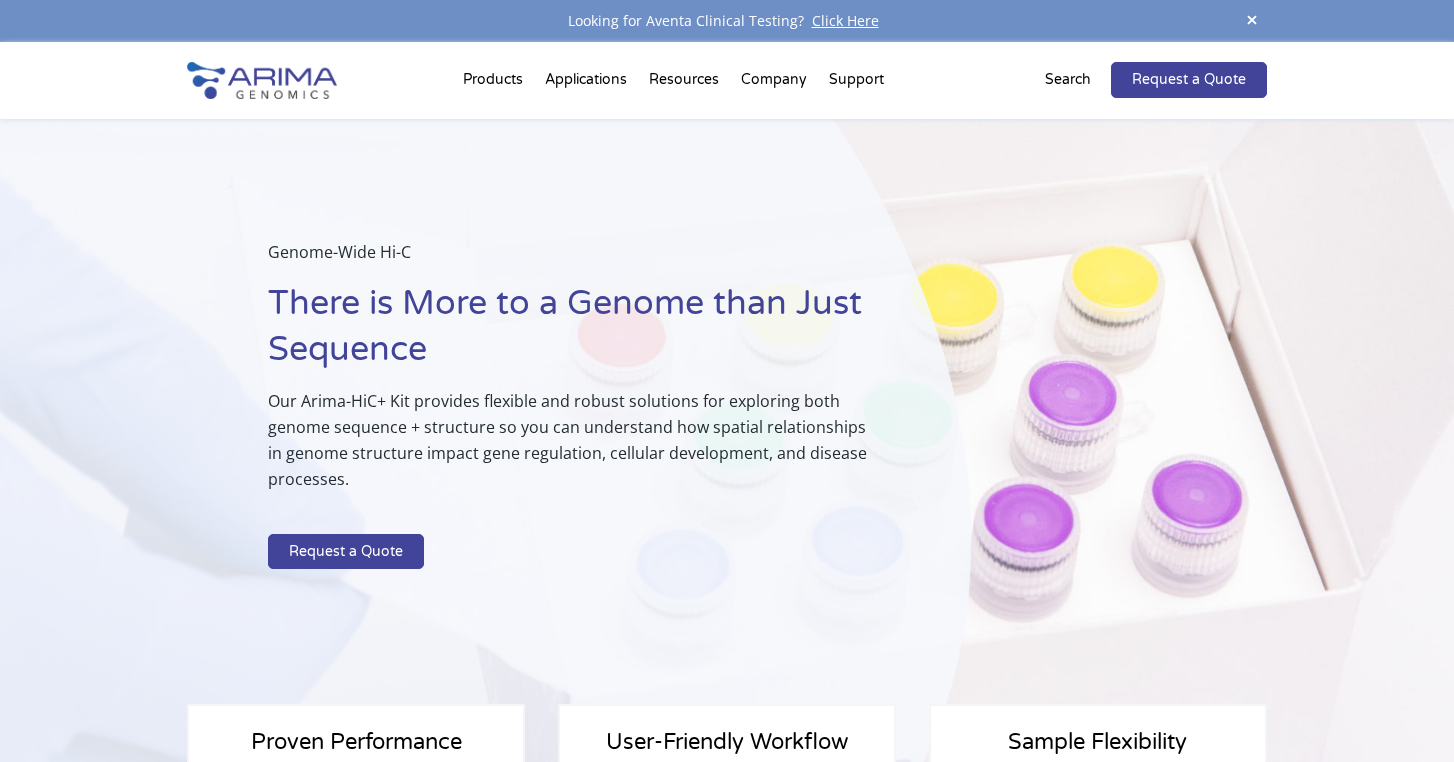 scroll, scrollTop: 0, scrollLeft: 0, axis: both 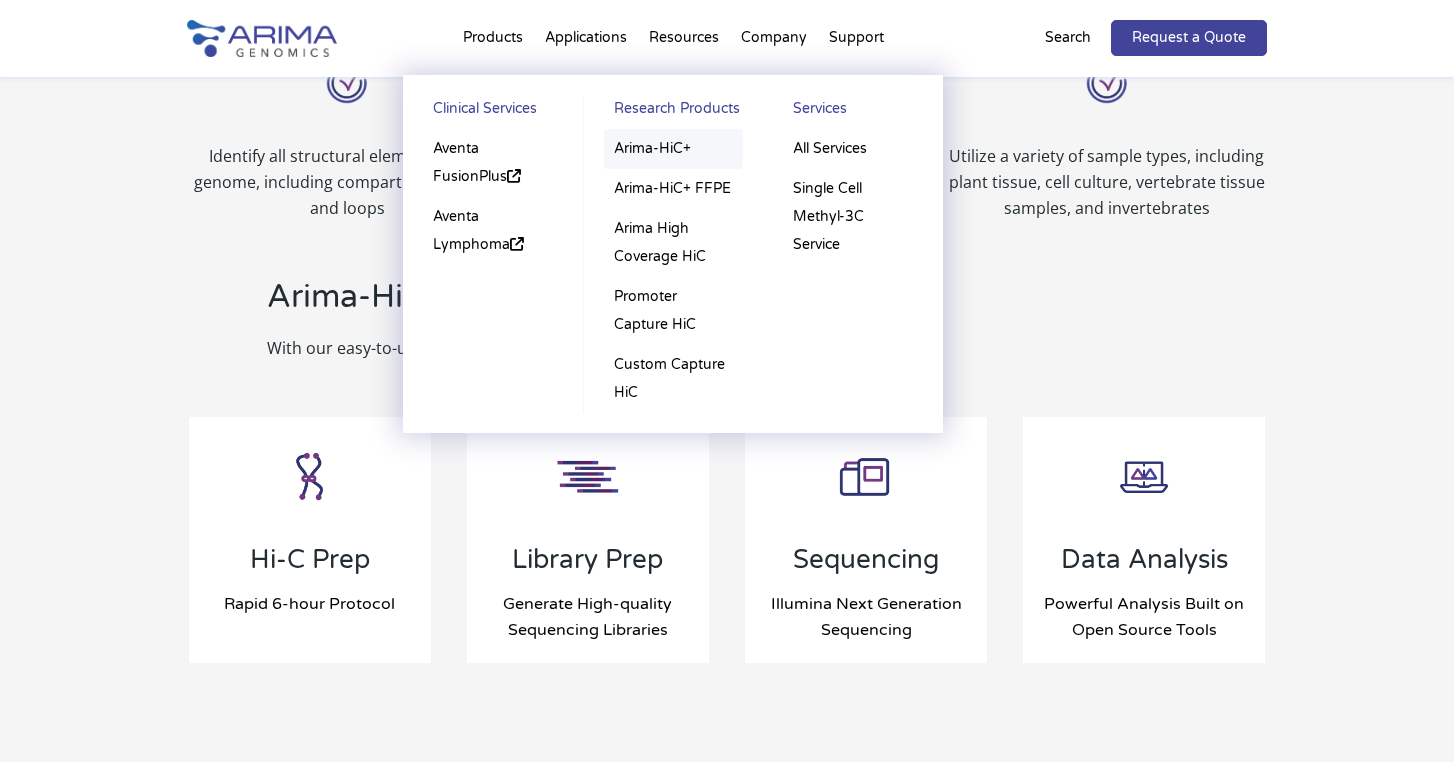 click on "Arima-HiC+" at bounding box center (673, 149) 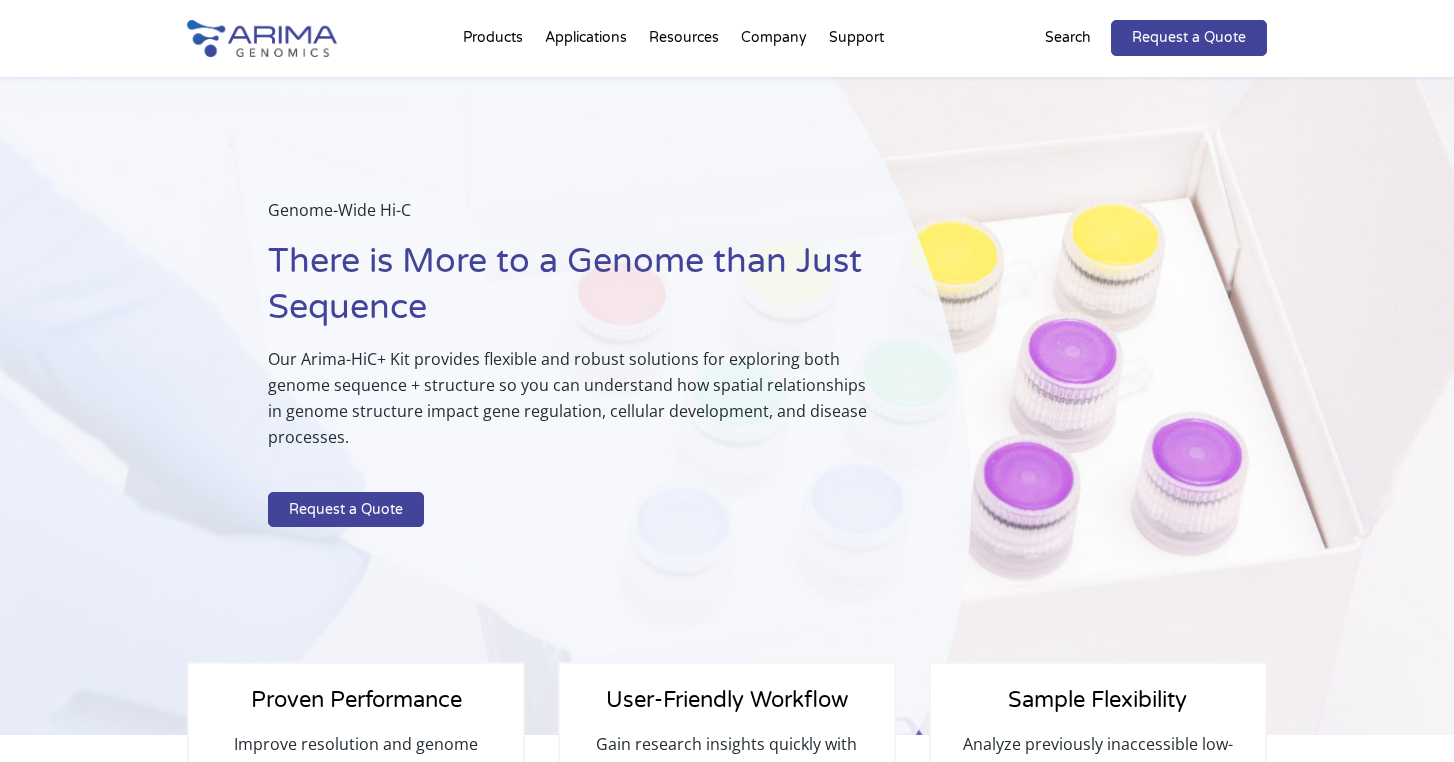 scroll, scrollTop: 0, scrollLeft: 0, axis: both 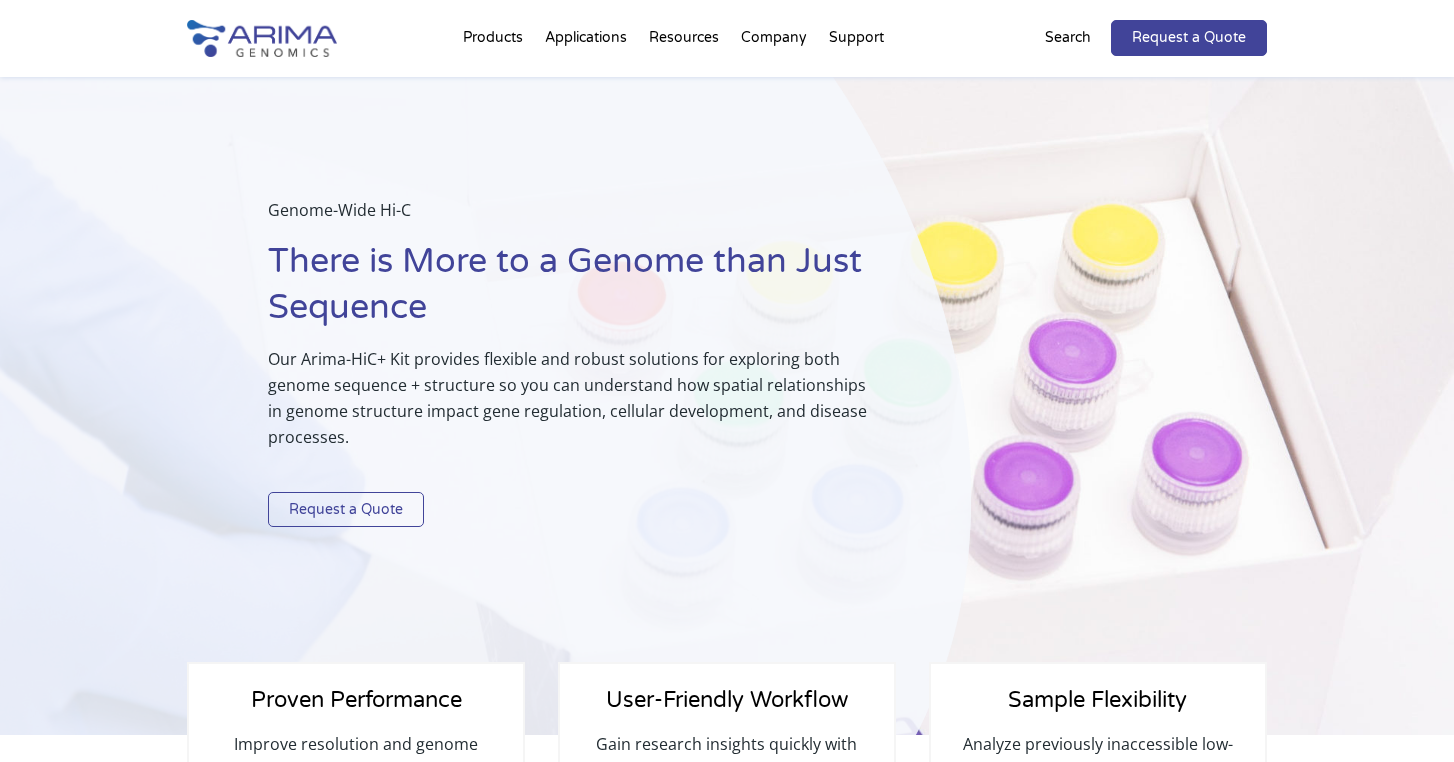 click on "Request a Quote" at bounding box center (346, 510) 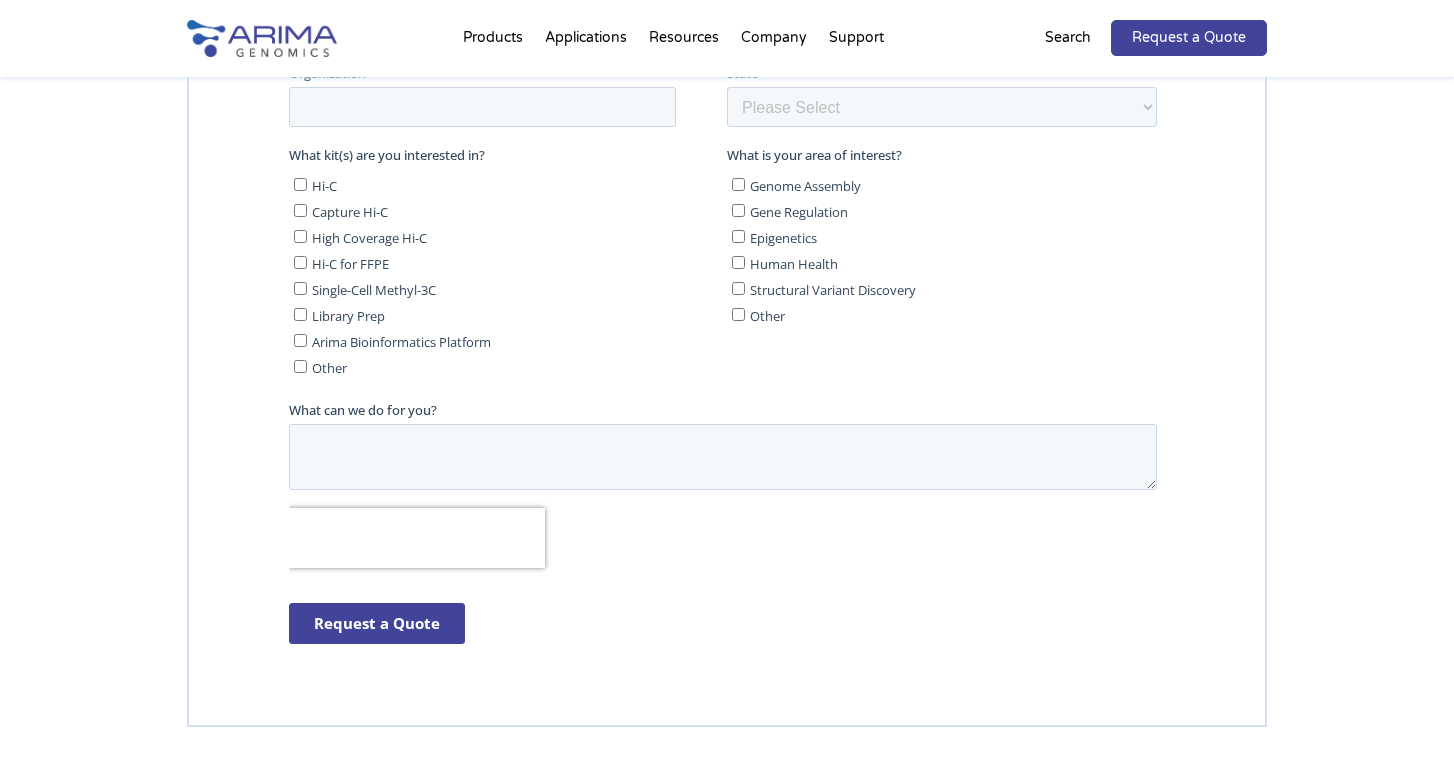 scroll, scrollTop: 5145, scrollLeft: 0, axis: vertical 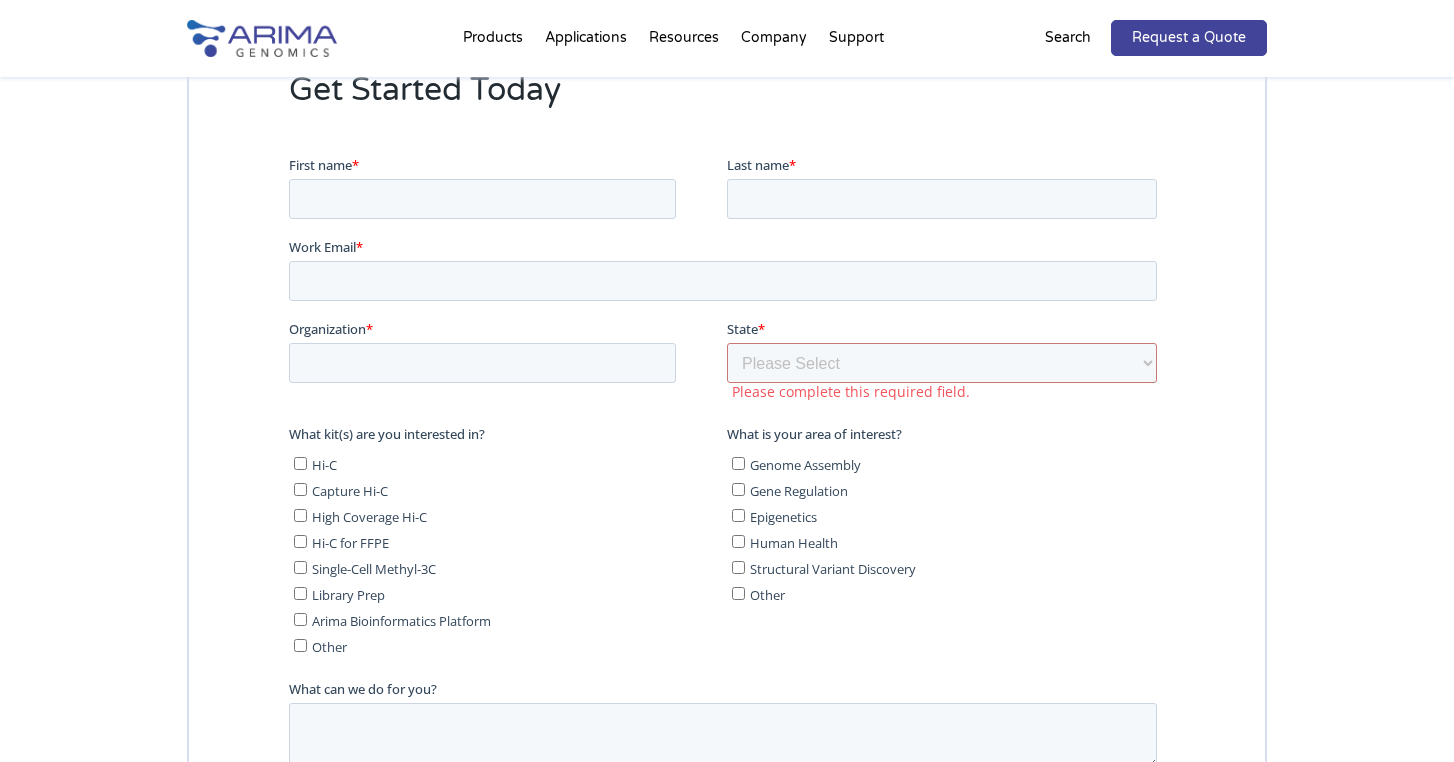 click on "Work Email *" at bounding box center (727, 268) 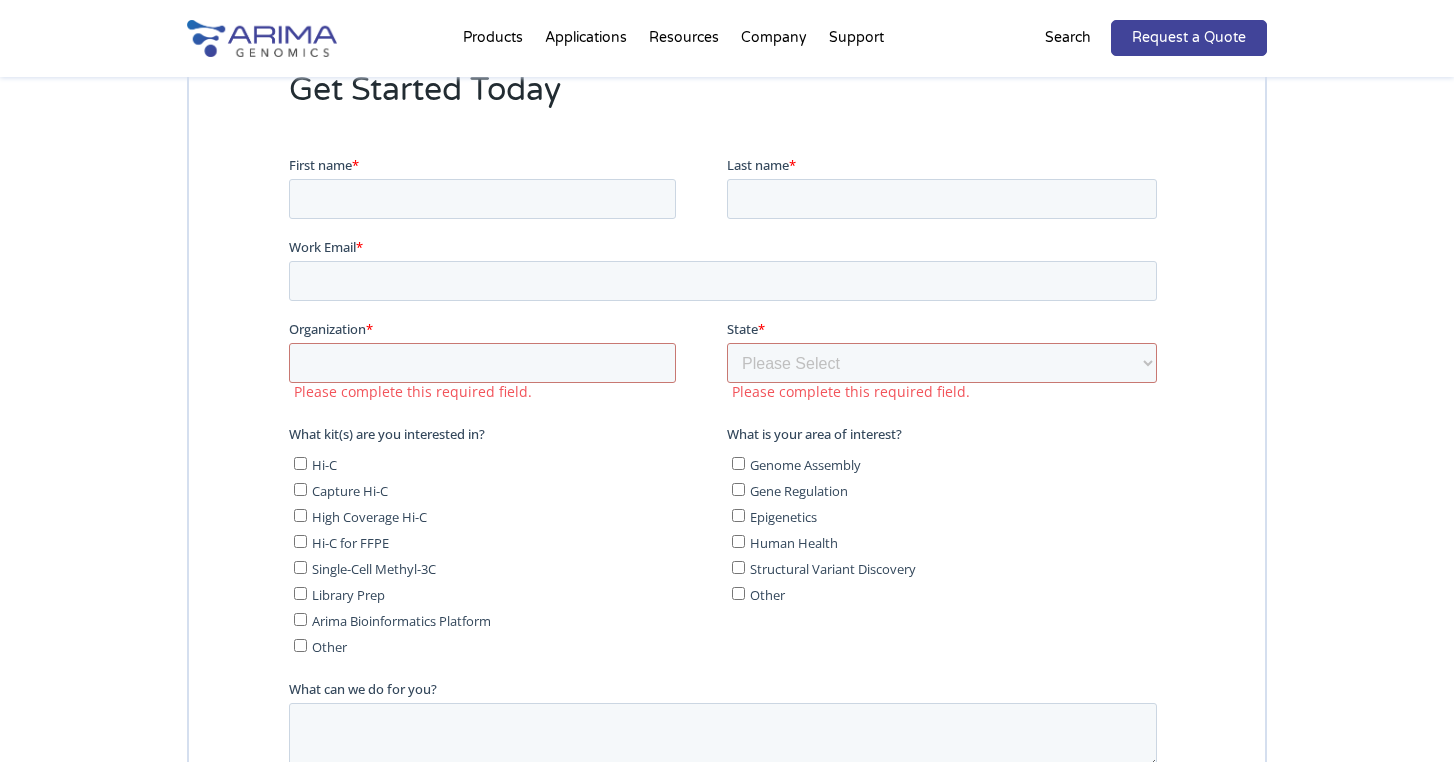 click on "State *" at bounding box center [946, 328] 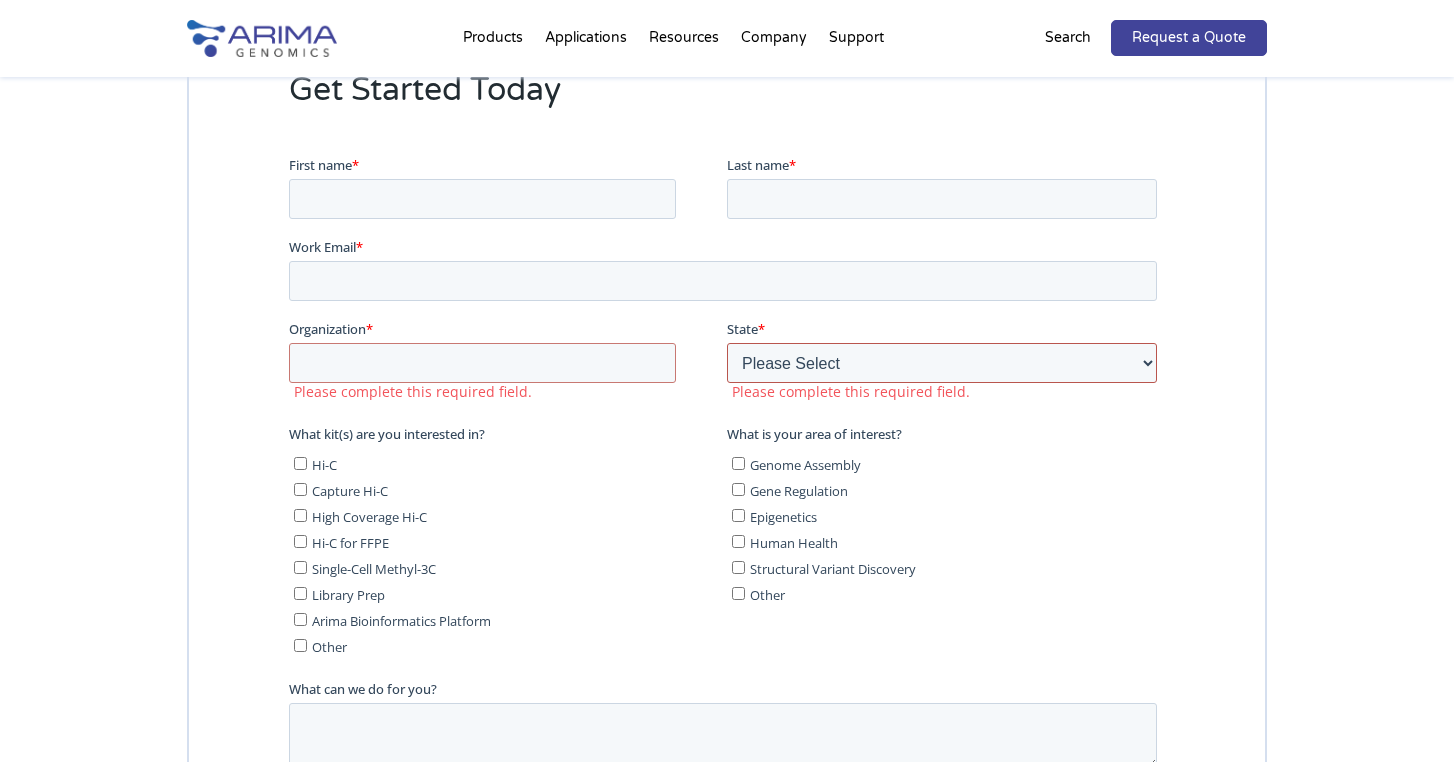 scroll, scrollTop: 4973, scrollLeft: 0, axis: vertical 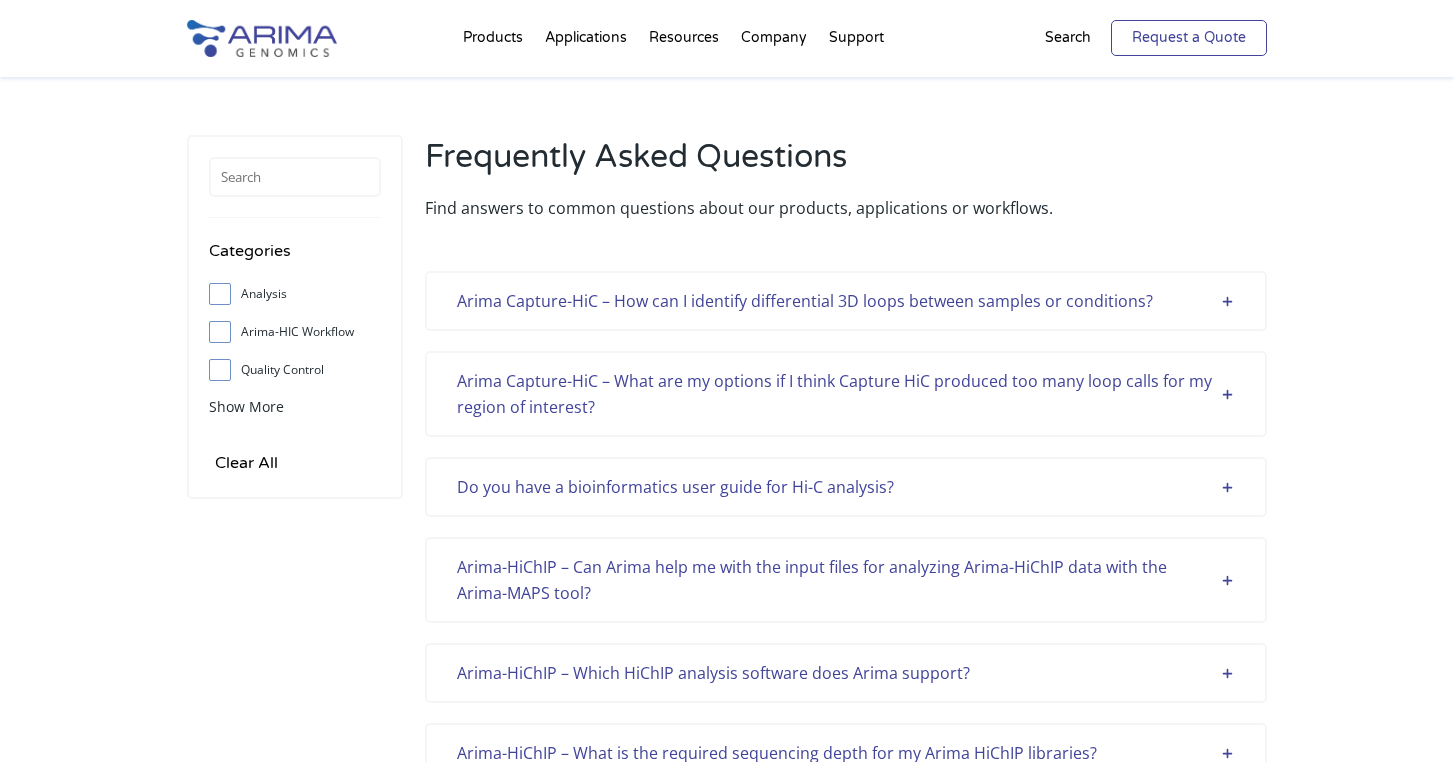 click on "Request a Quote" at bounding box center [1189, 38] 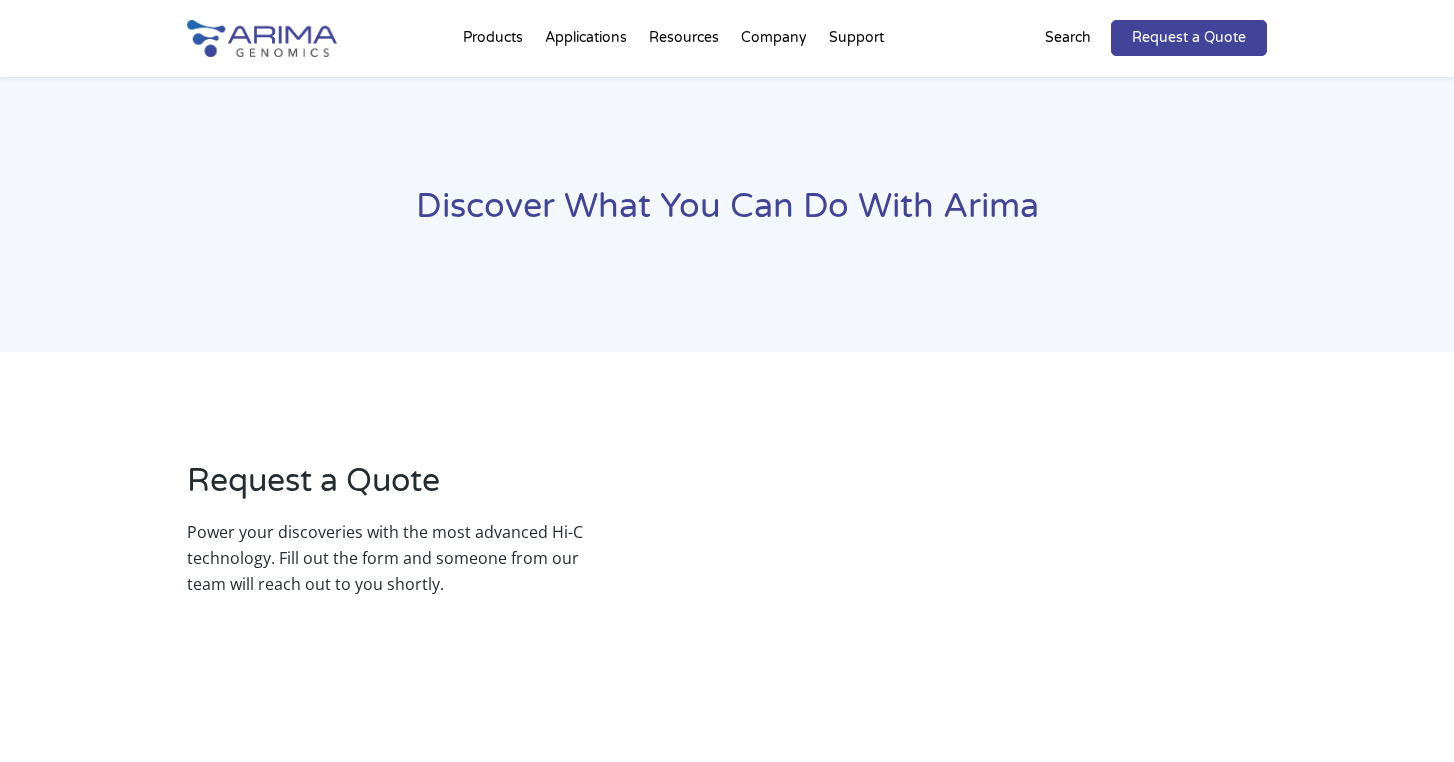 scroll, scrollTop: 0, scrollLeft: 0, axis: both 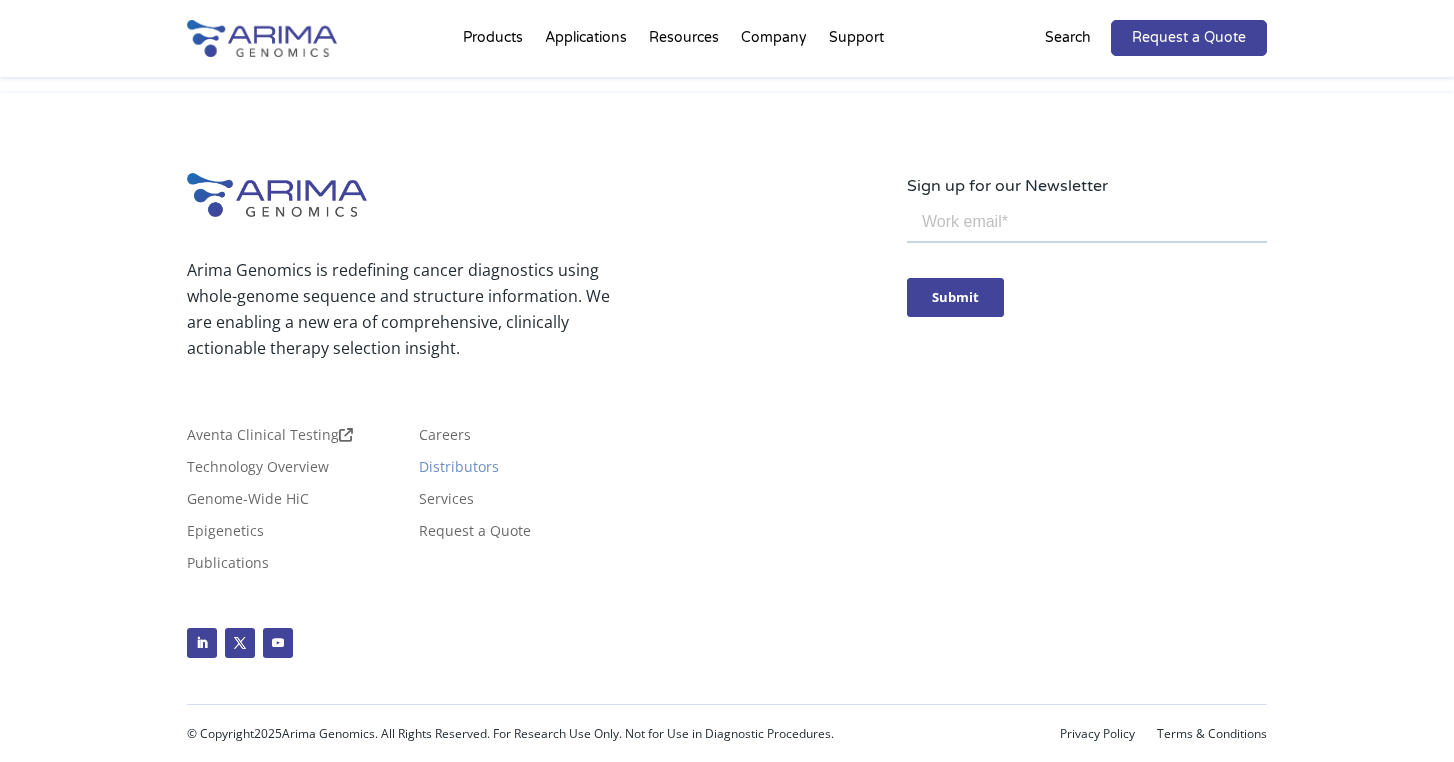 click on "Distributors" at bounding box center (459, 471) 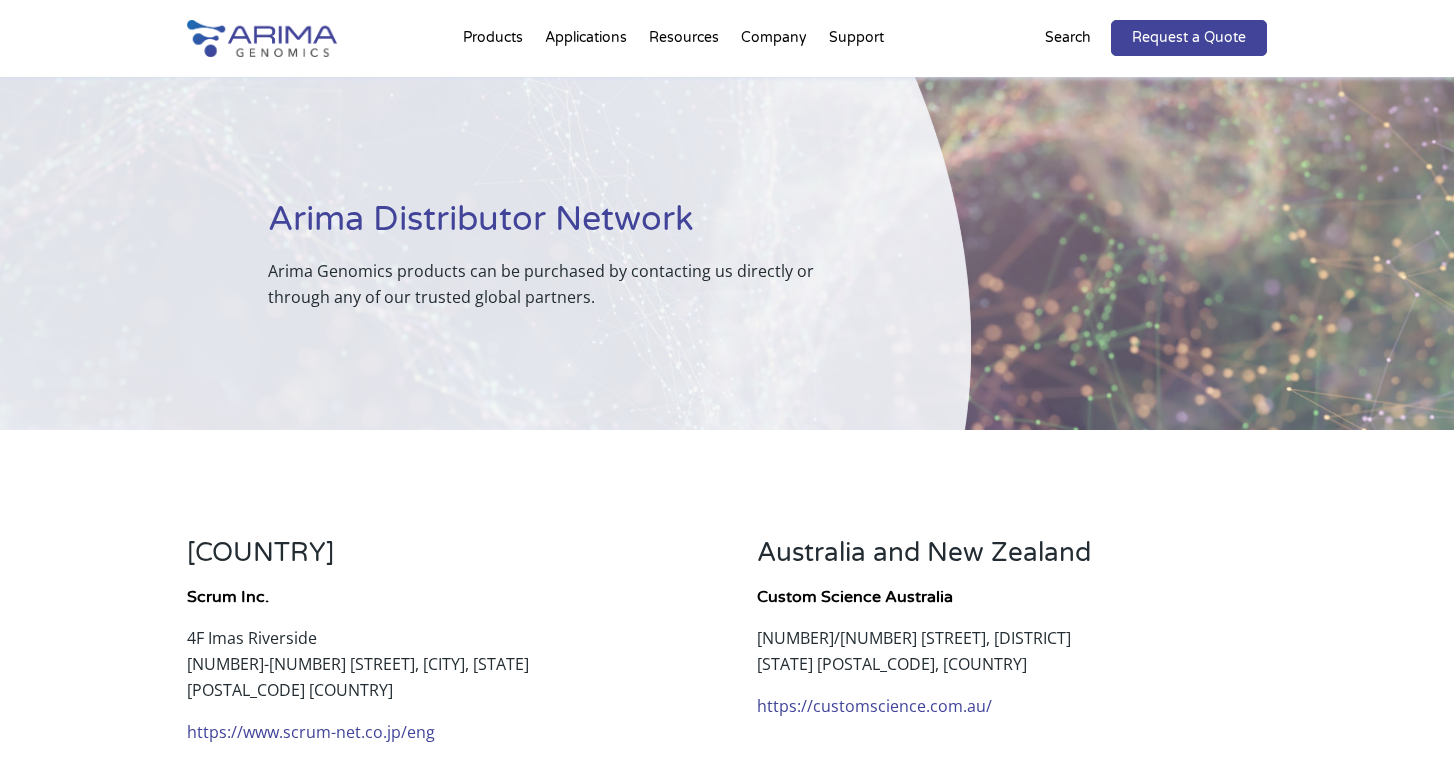 scroll, scrollTop: 0, scrollLeft: 0, axis: both 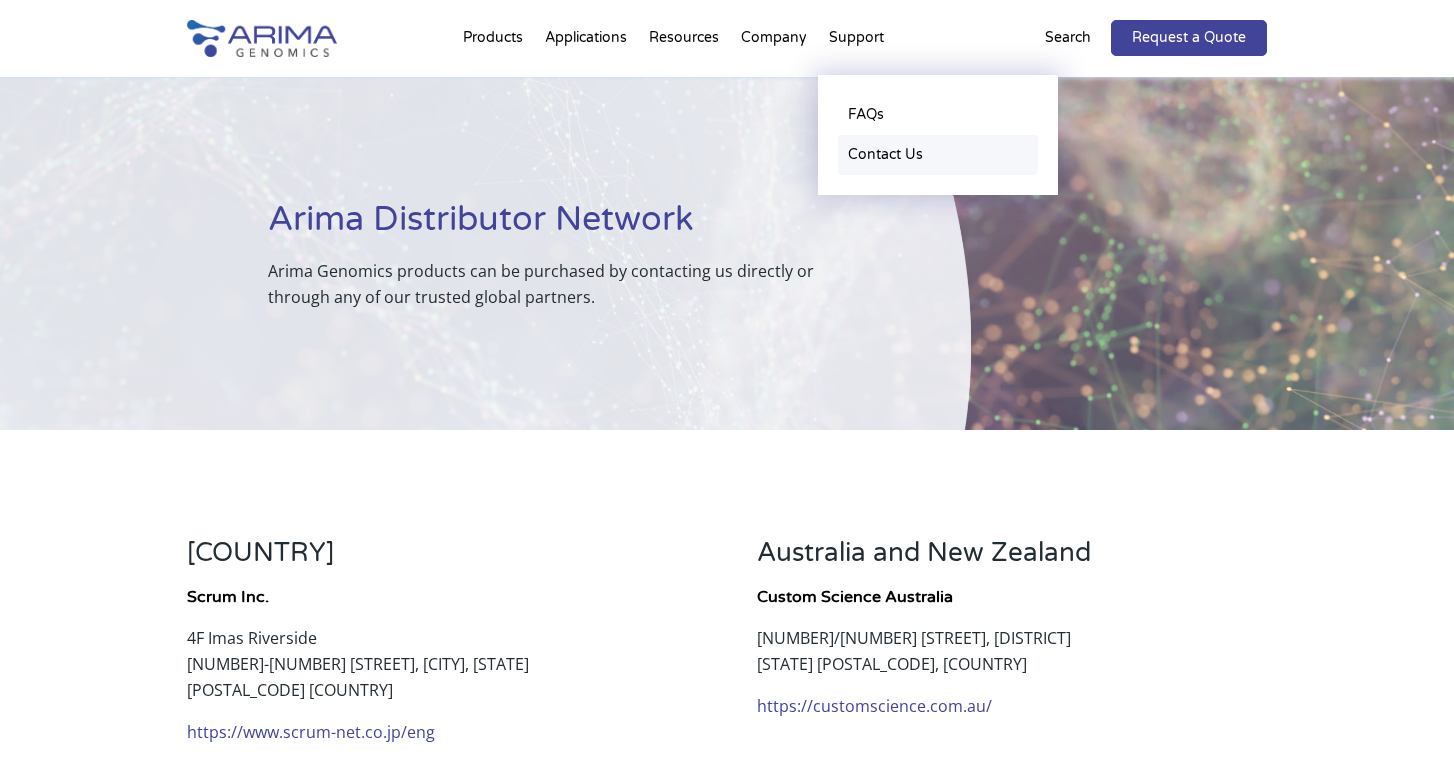 click on "Contact Us" at bounding box center (938, 155) 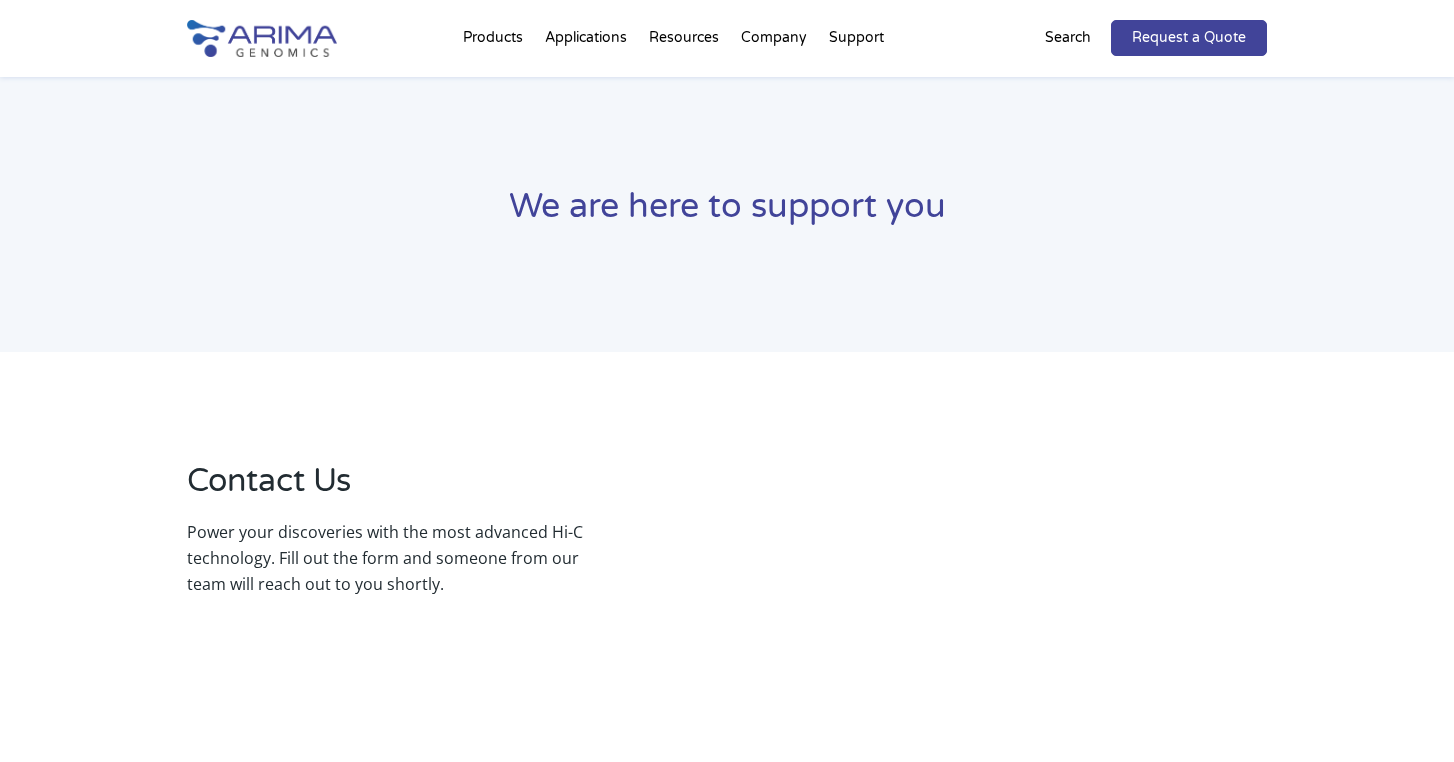 scroll, scrollTop: 0, scrollLeft: 0, axis: both 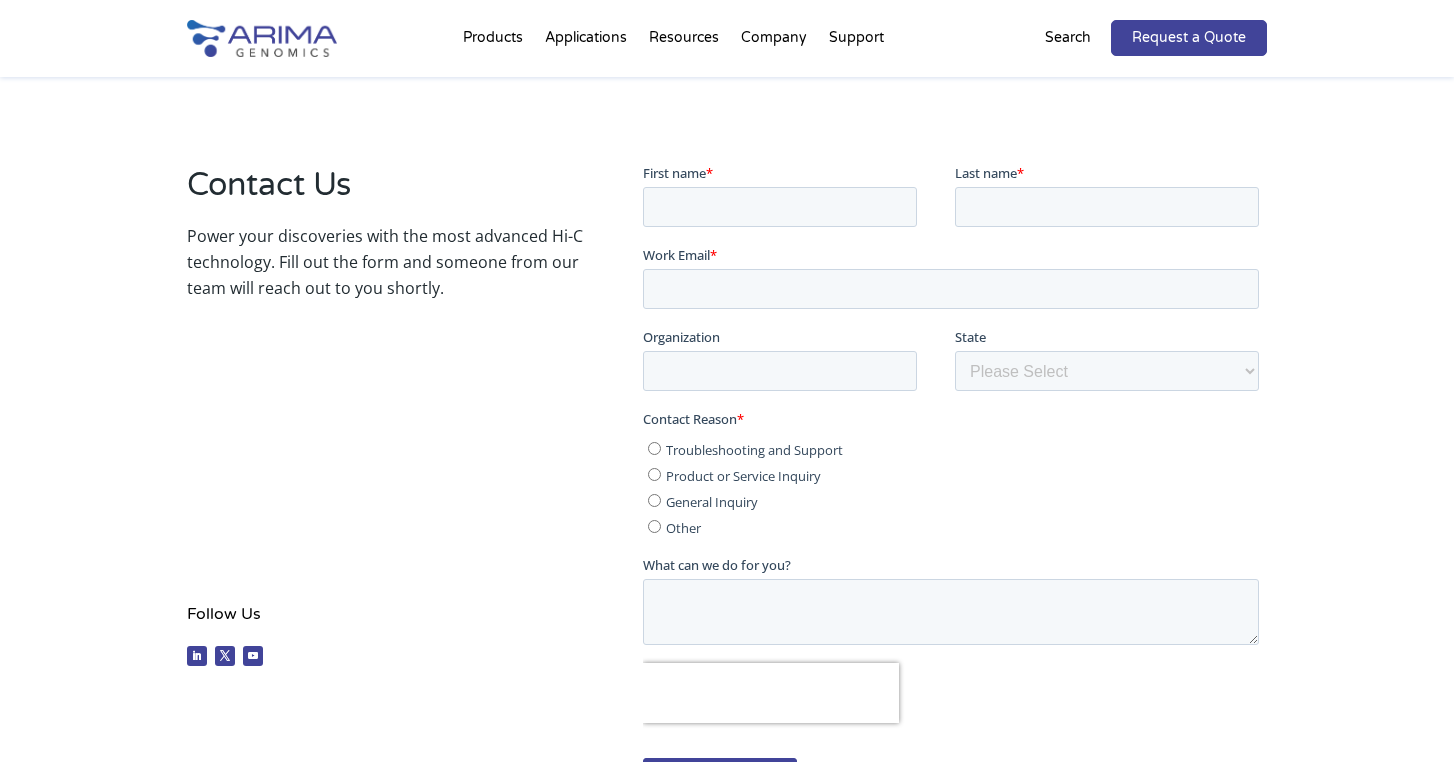 click on "Contact Reason *" at bounding box center [954, 418] 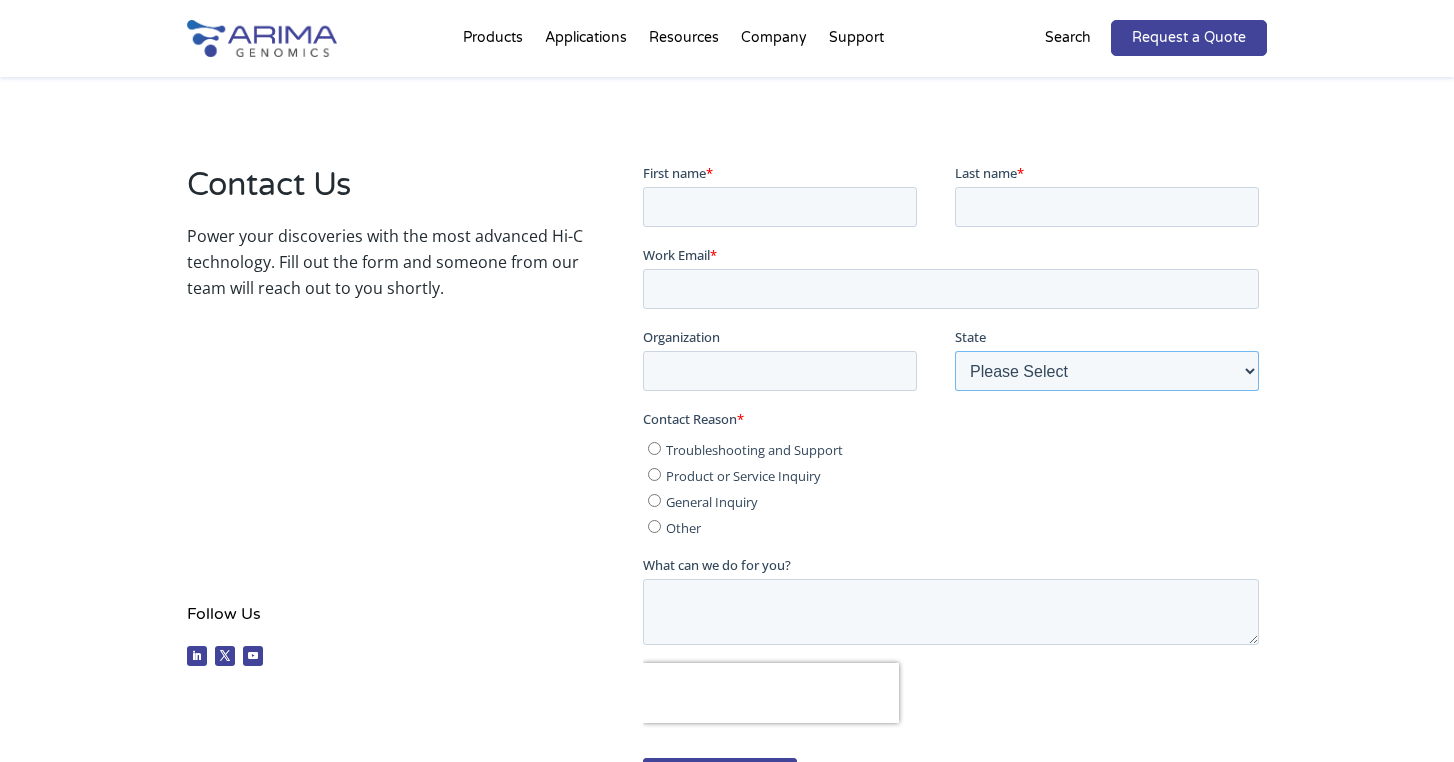 select on "Other/Non-US" 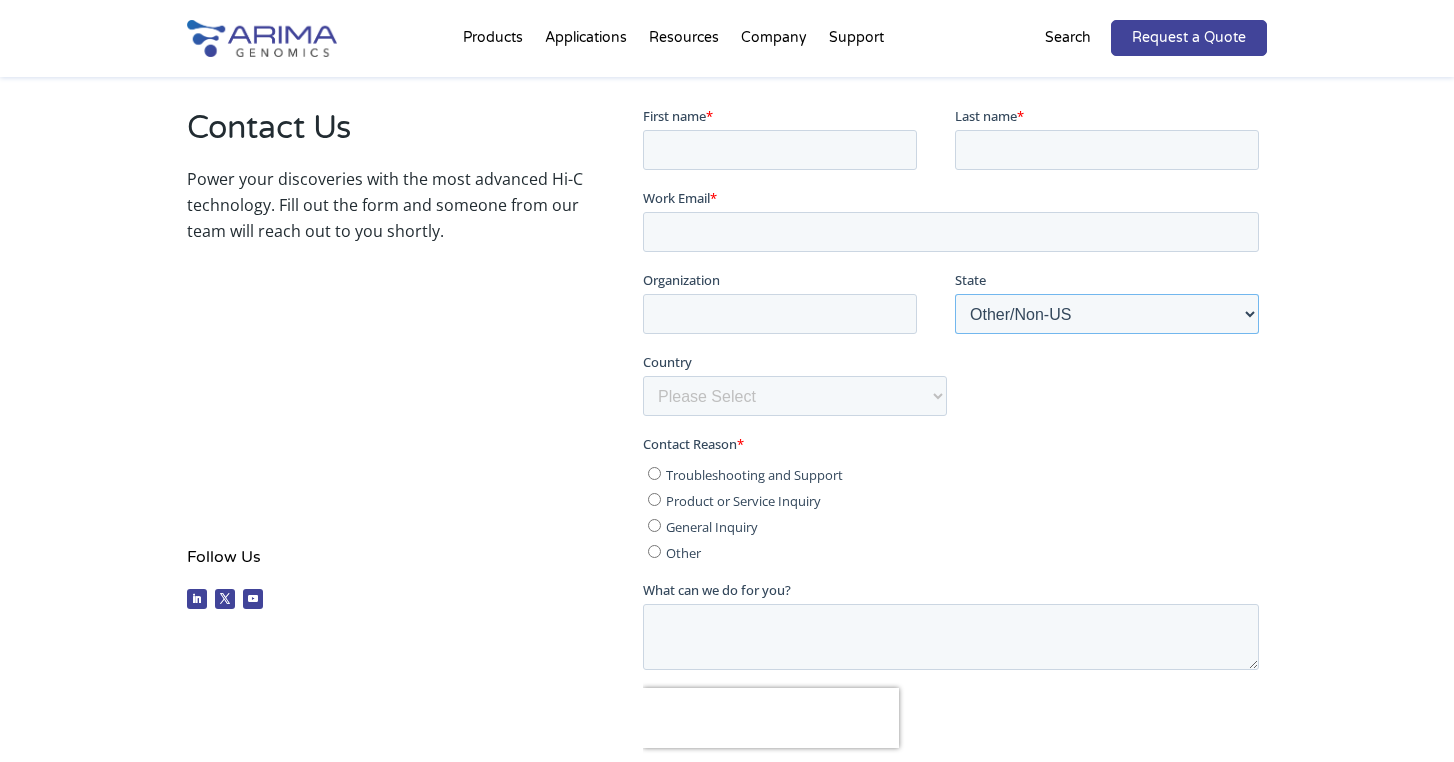 scroll, scrollTop: 399, scrollLeft: 0, axis: vertical 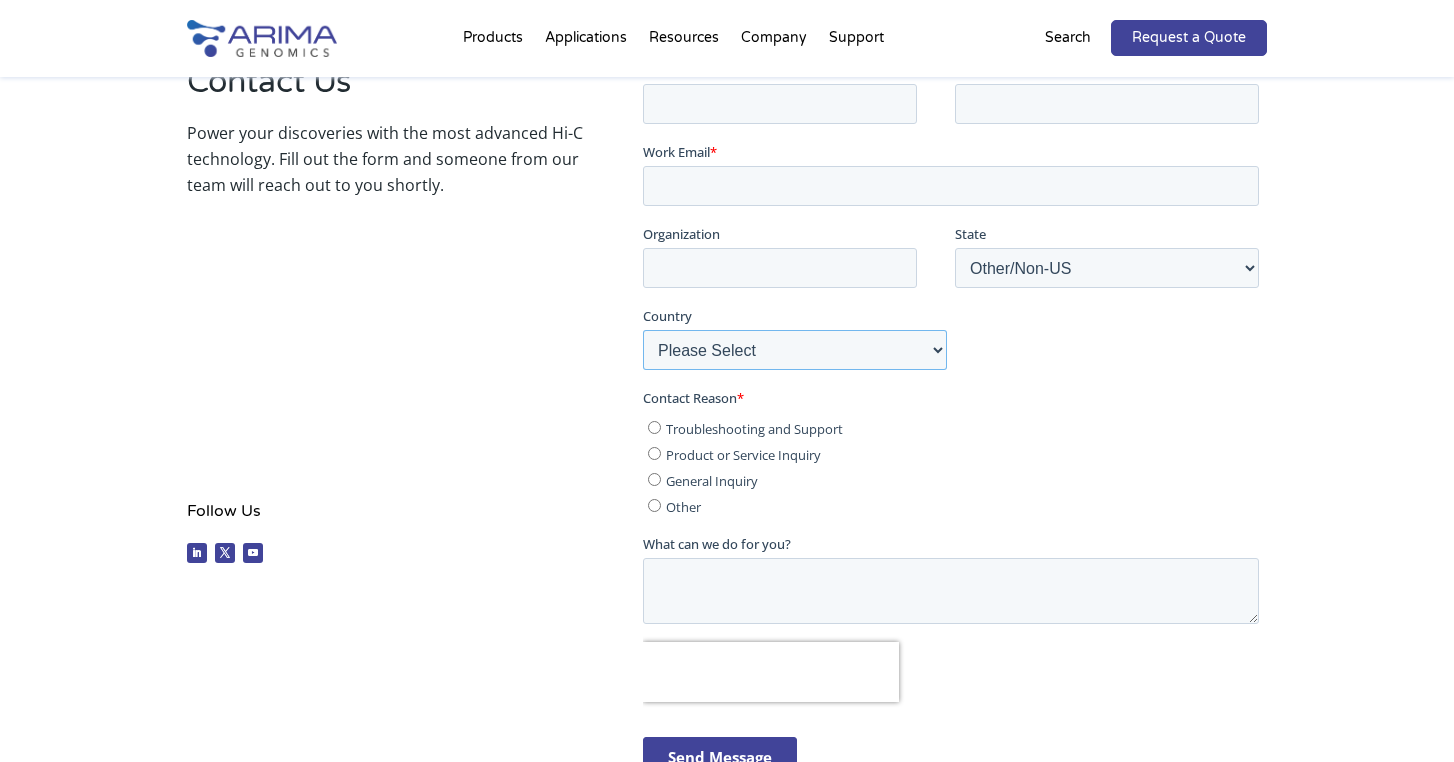 select on "[COUNTRY]" 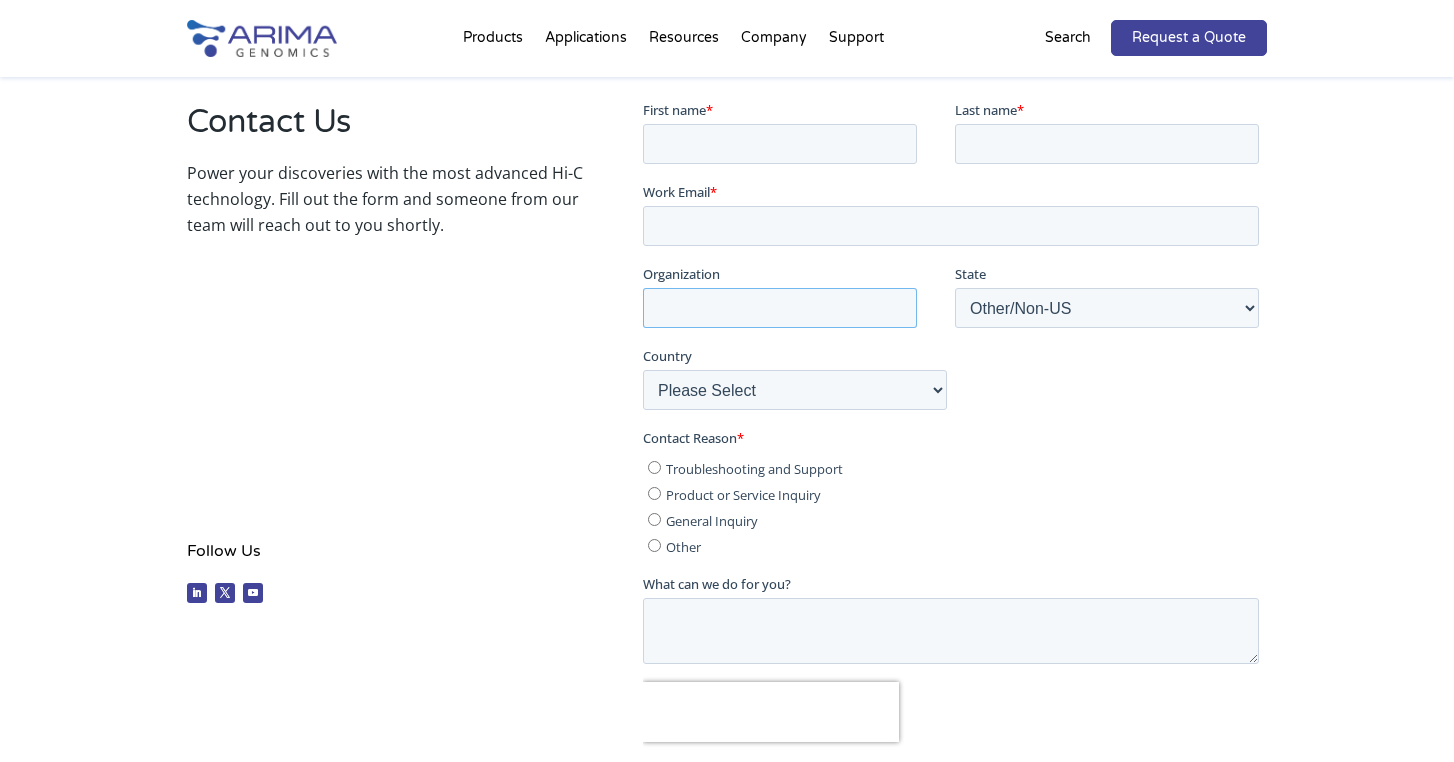 scroll, scrollTop: 418, scrollLeft: 0, axis: vertical 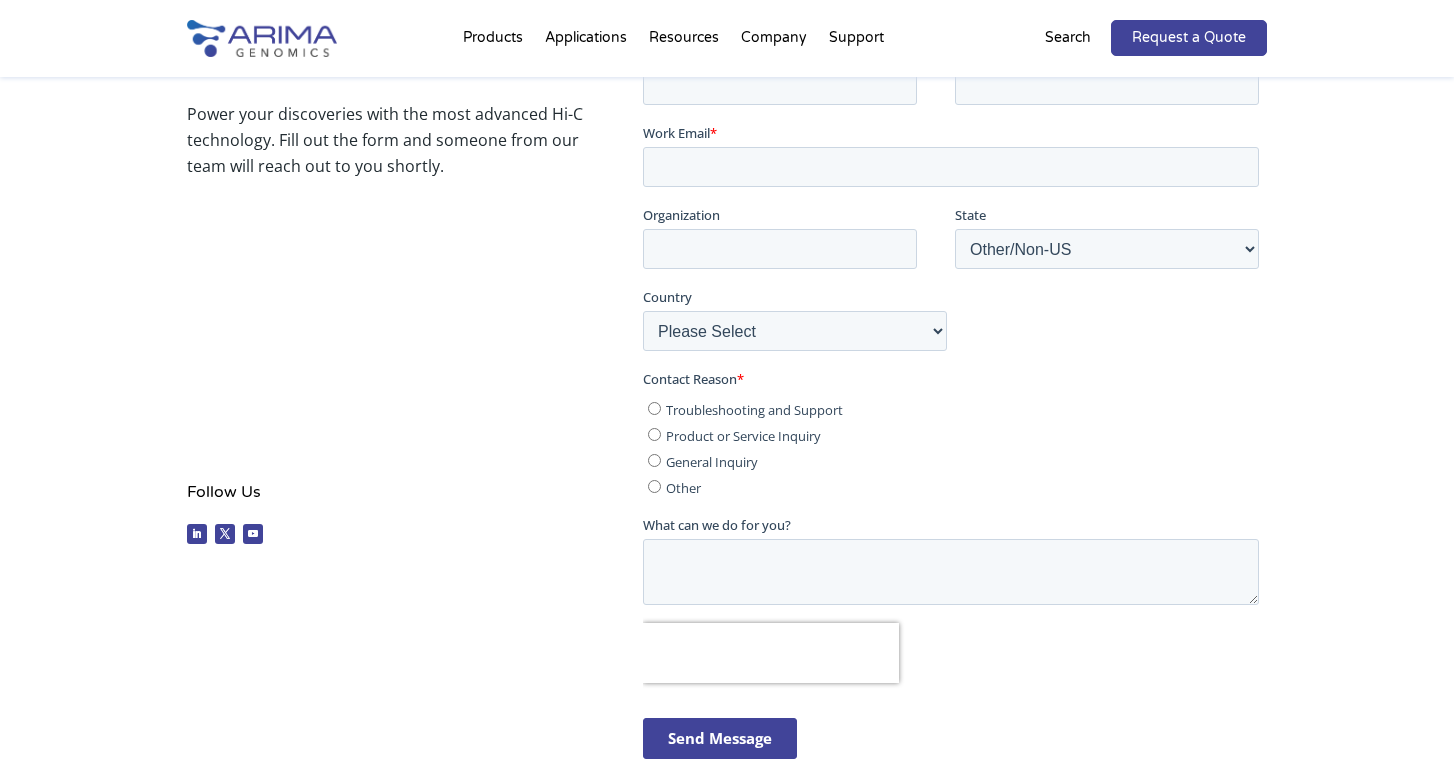 click on "Product or Service Inquiry" at bounding box center [742, 435] 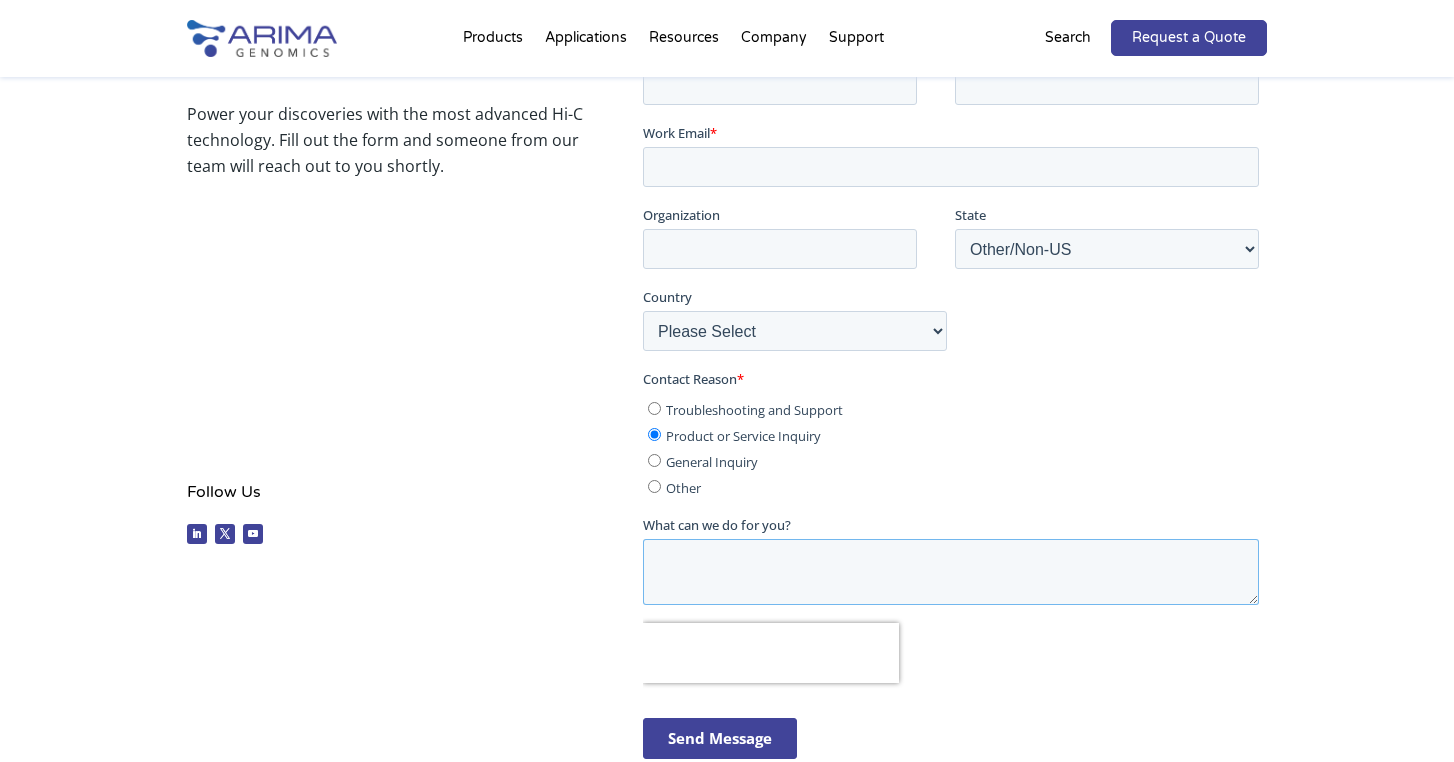 click on "What can we do for you?" at bounding box center [950, 571] 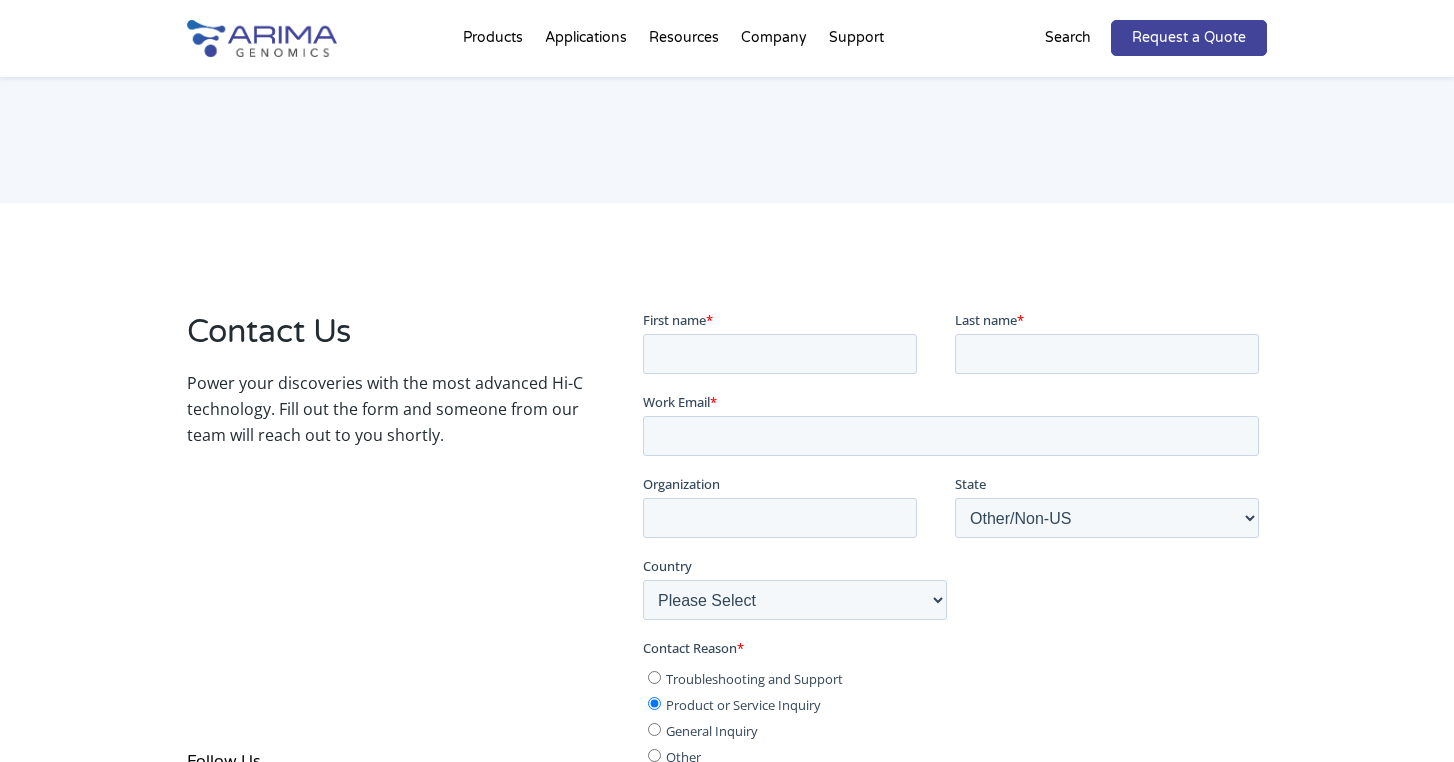 scroll, scrollTop: 114, scrollLeft: 0, axis: vertical 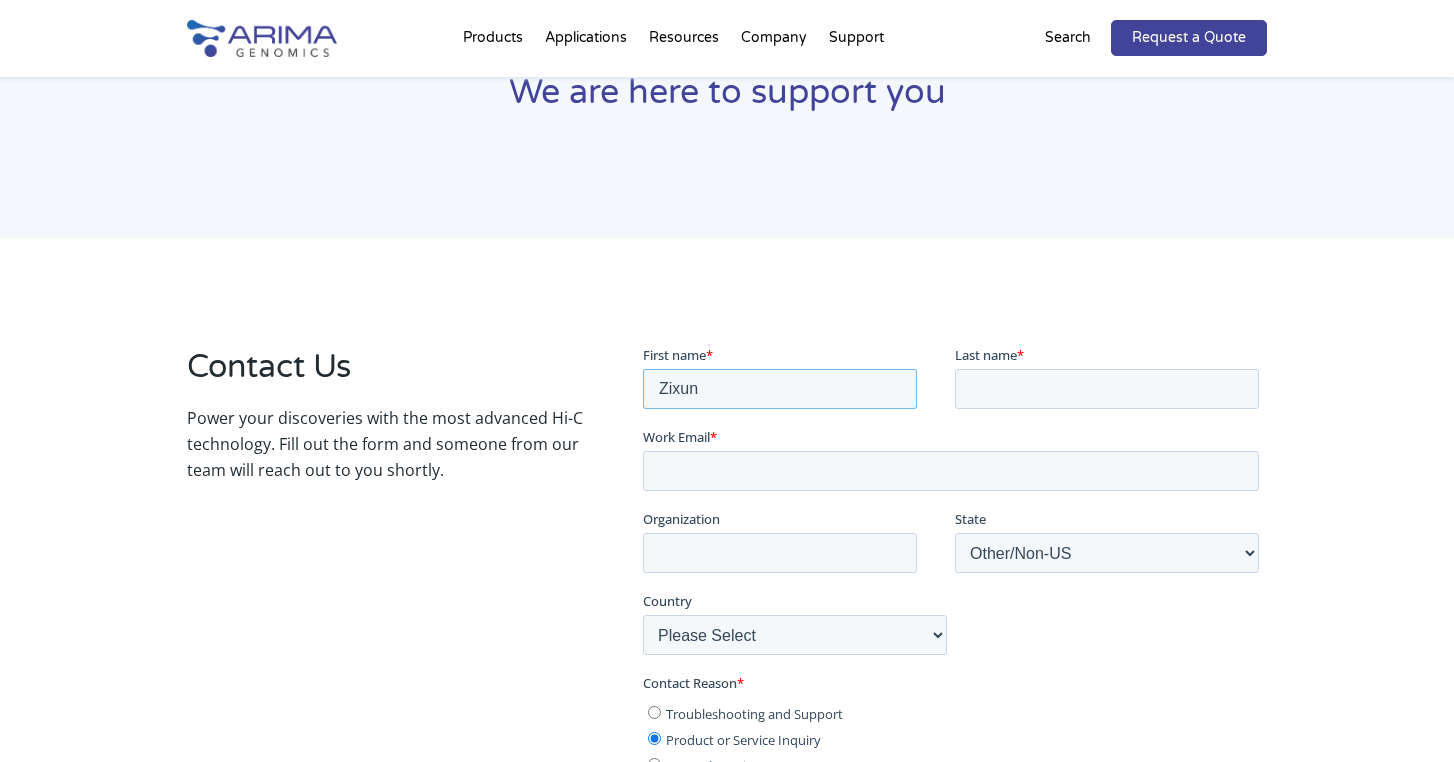 type on "Zixun" 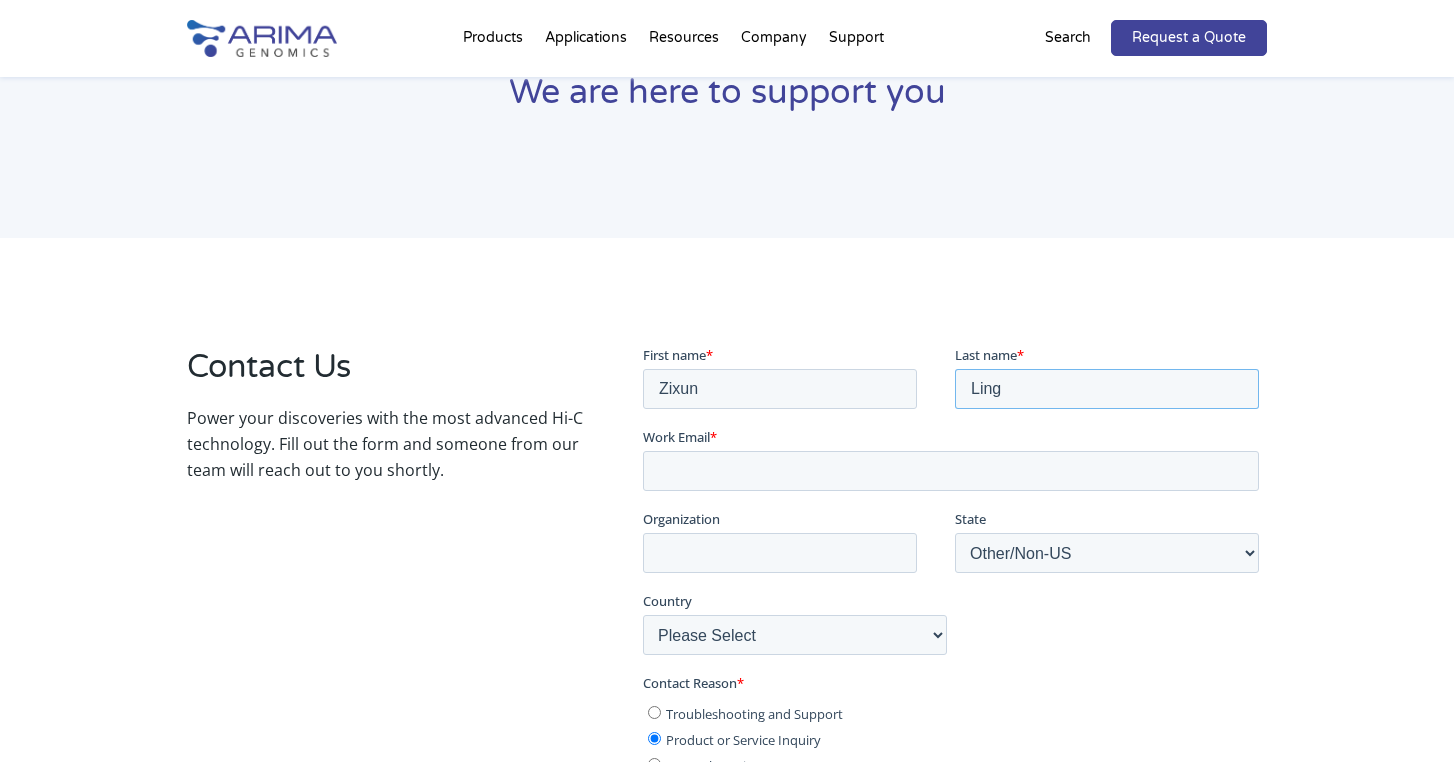 type on "Ling" 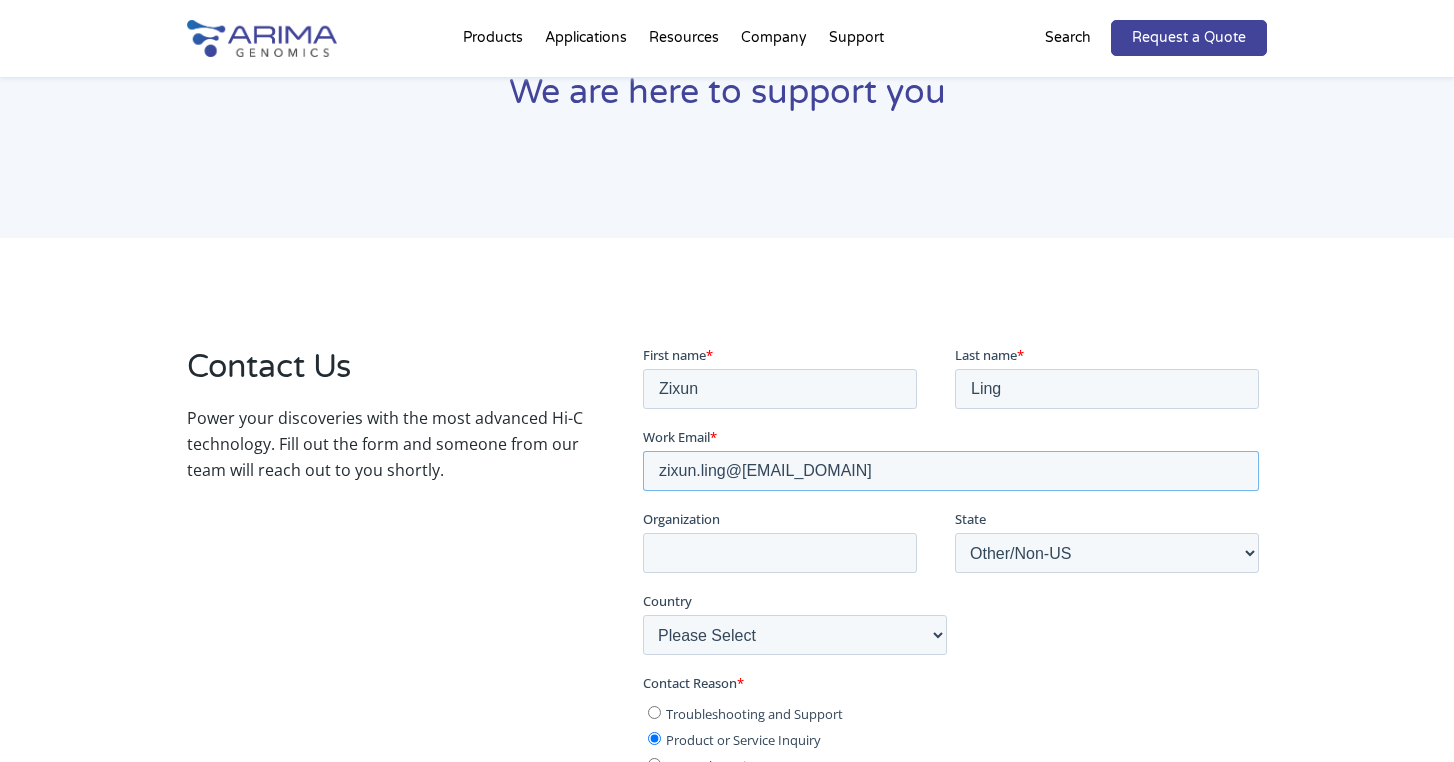 type on "zixun.ling@u.duke.nus.edu" 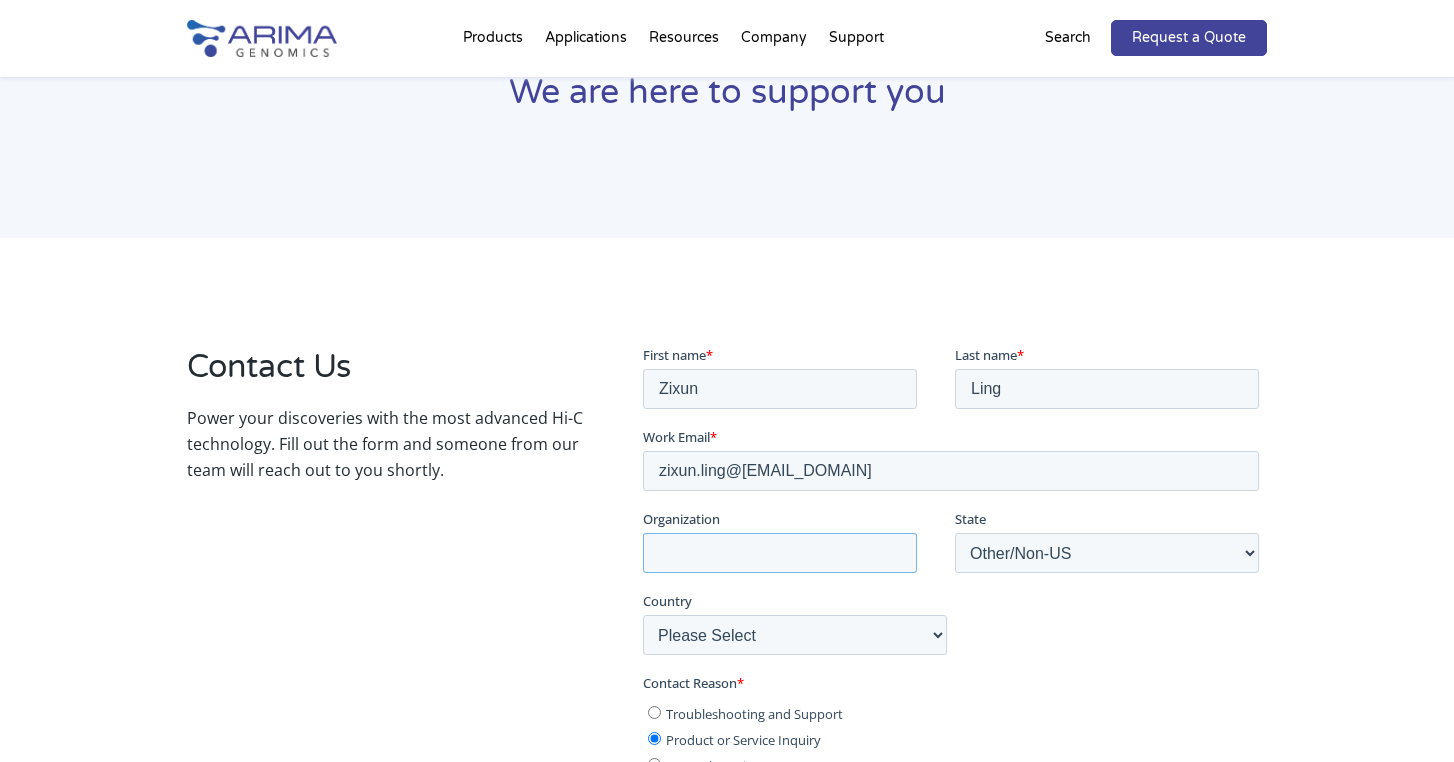 click on "Organization" at bounding box center [779, 552] 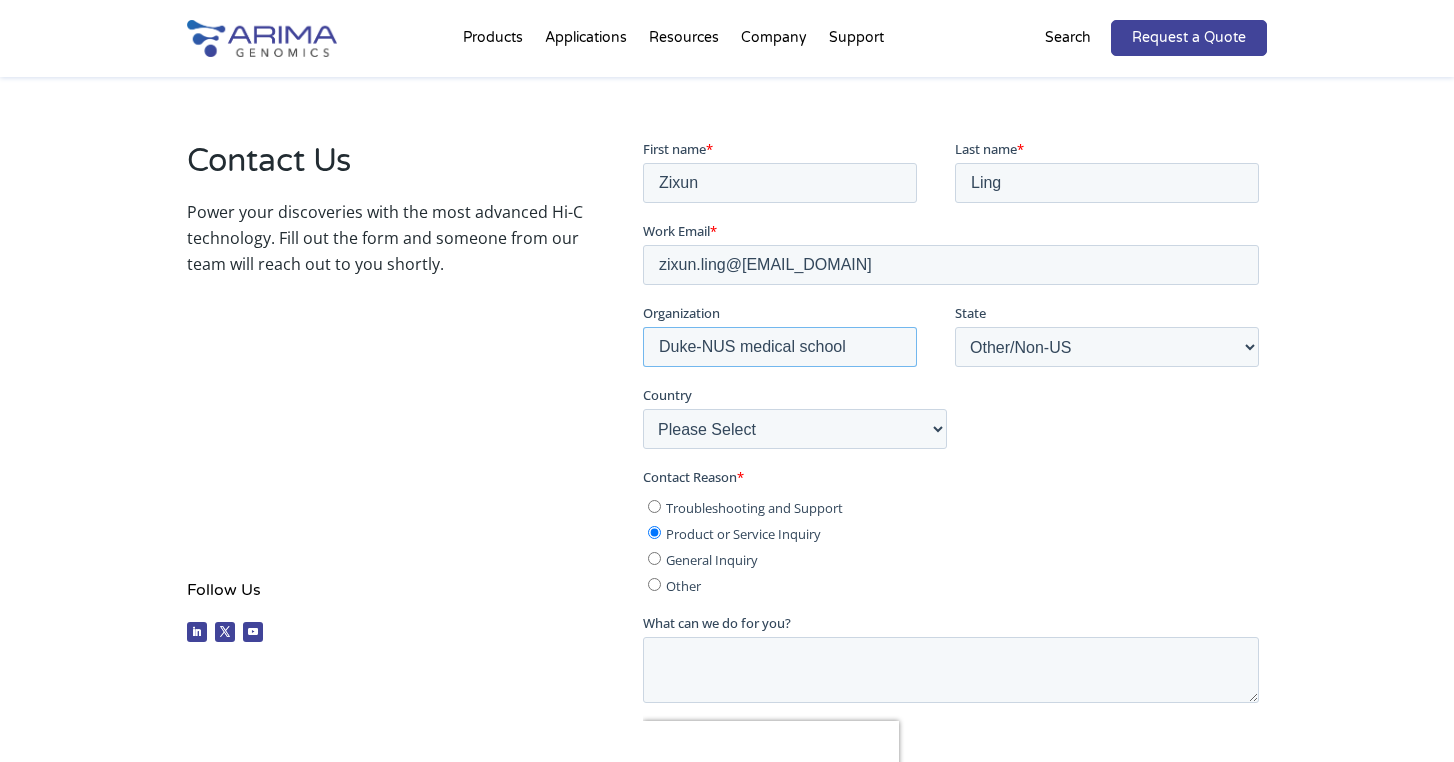 scroll, scrollTop: 421, scrollLeft: 0, axis: vertical 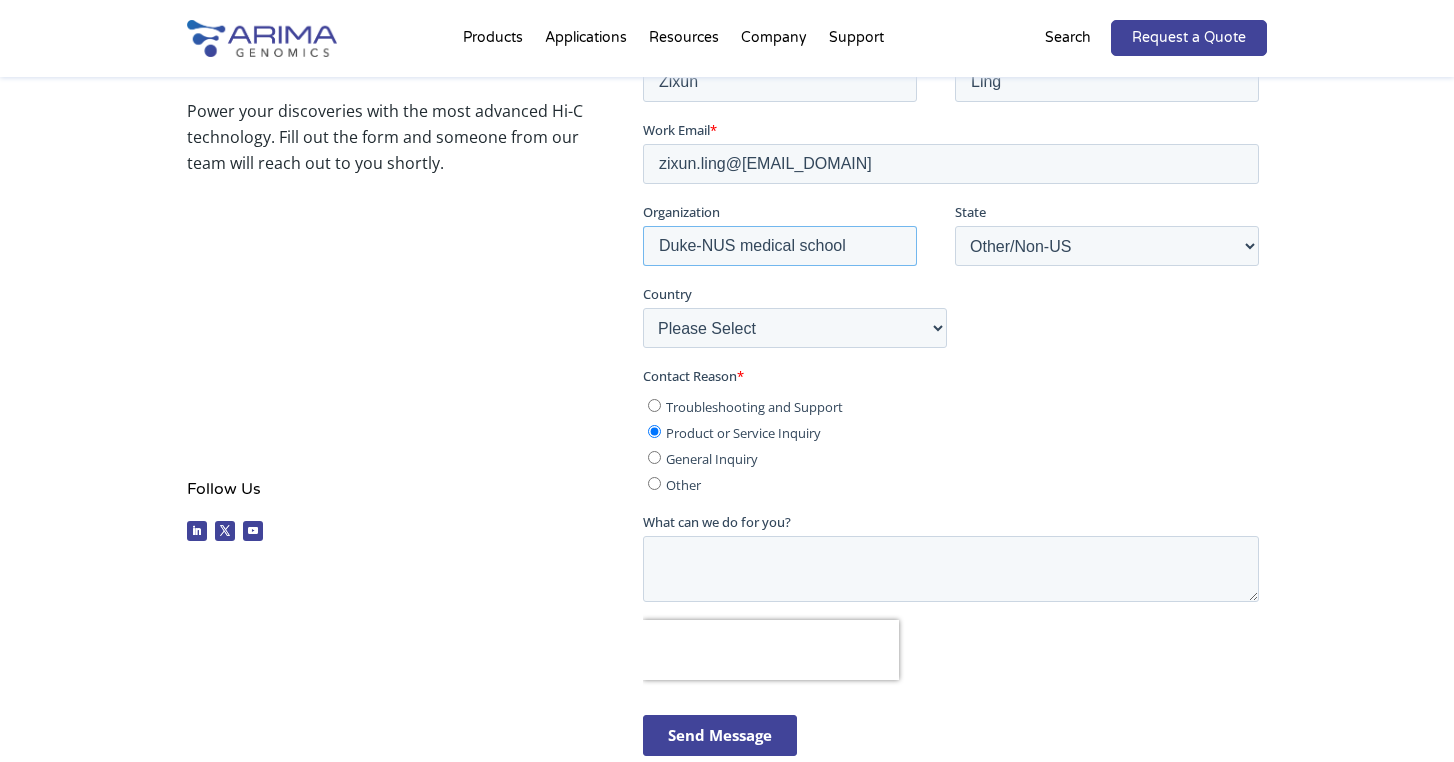 type on "Duke-NUS medical school" 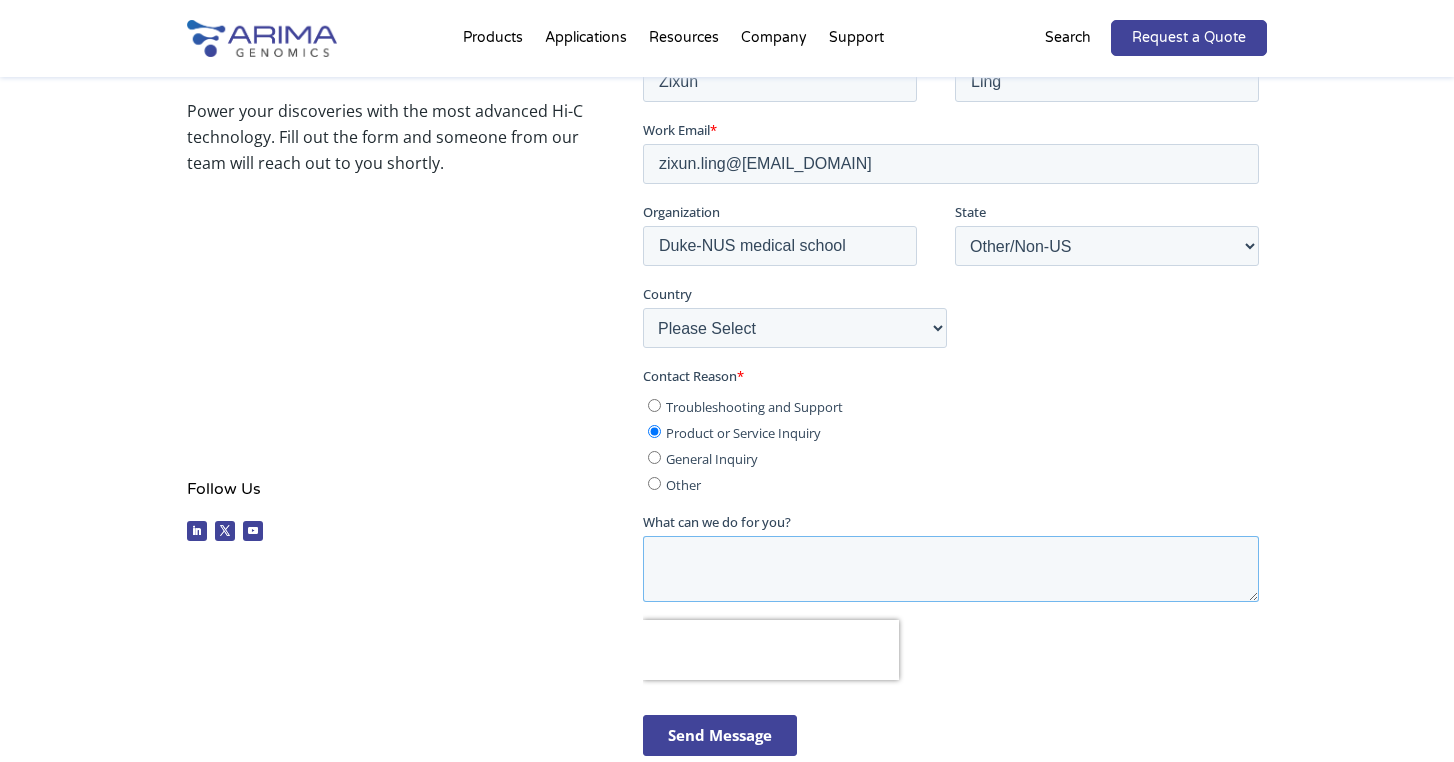 click on "What can we do for you?" at bounding box center (950, 568) 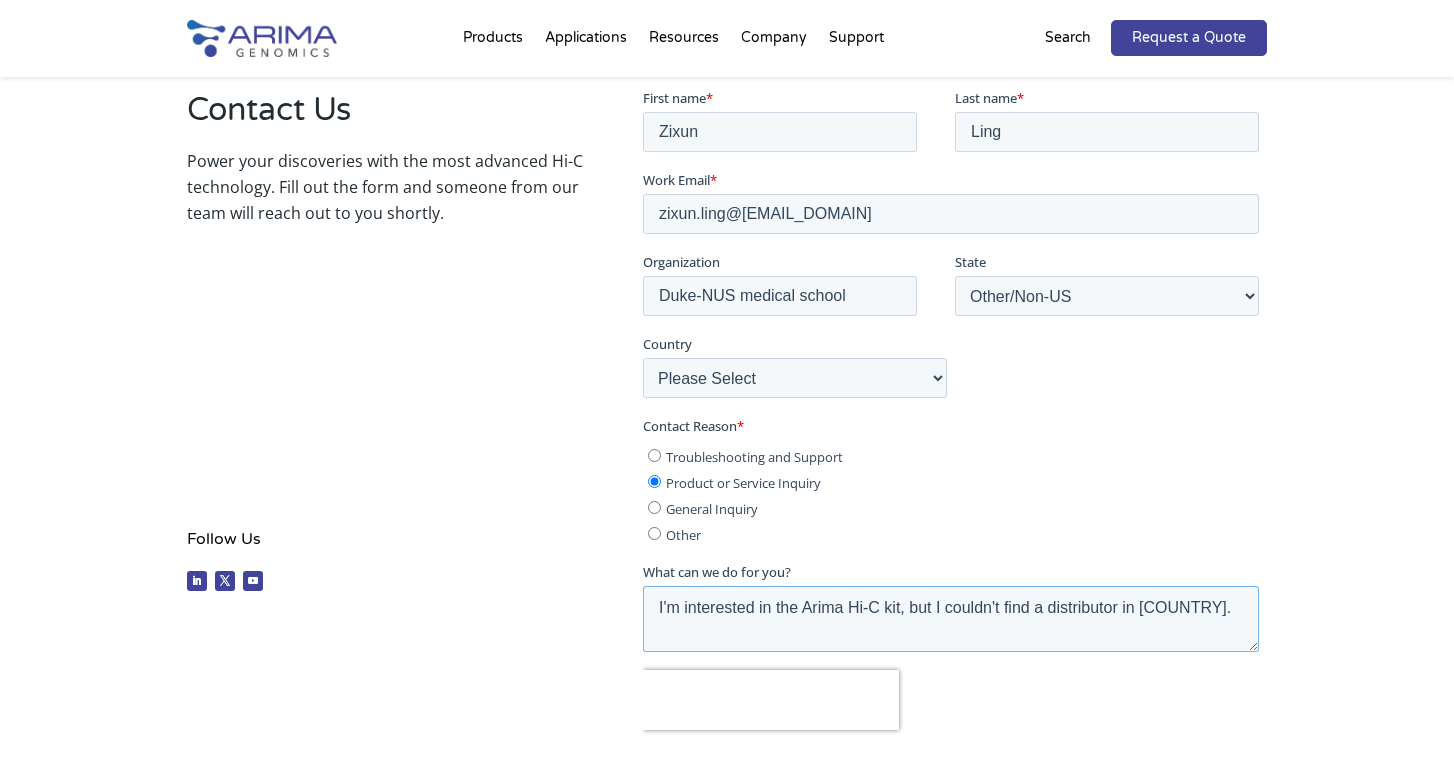 scroll, scrollTop: 437, scrollLeft: 0, axis: vertical 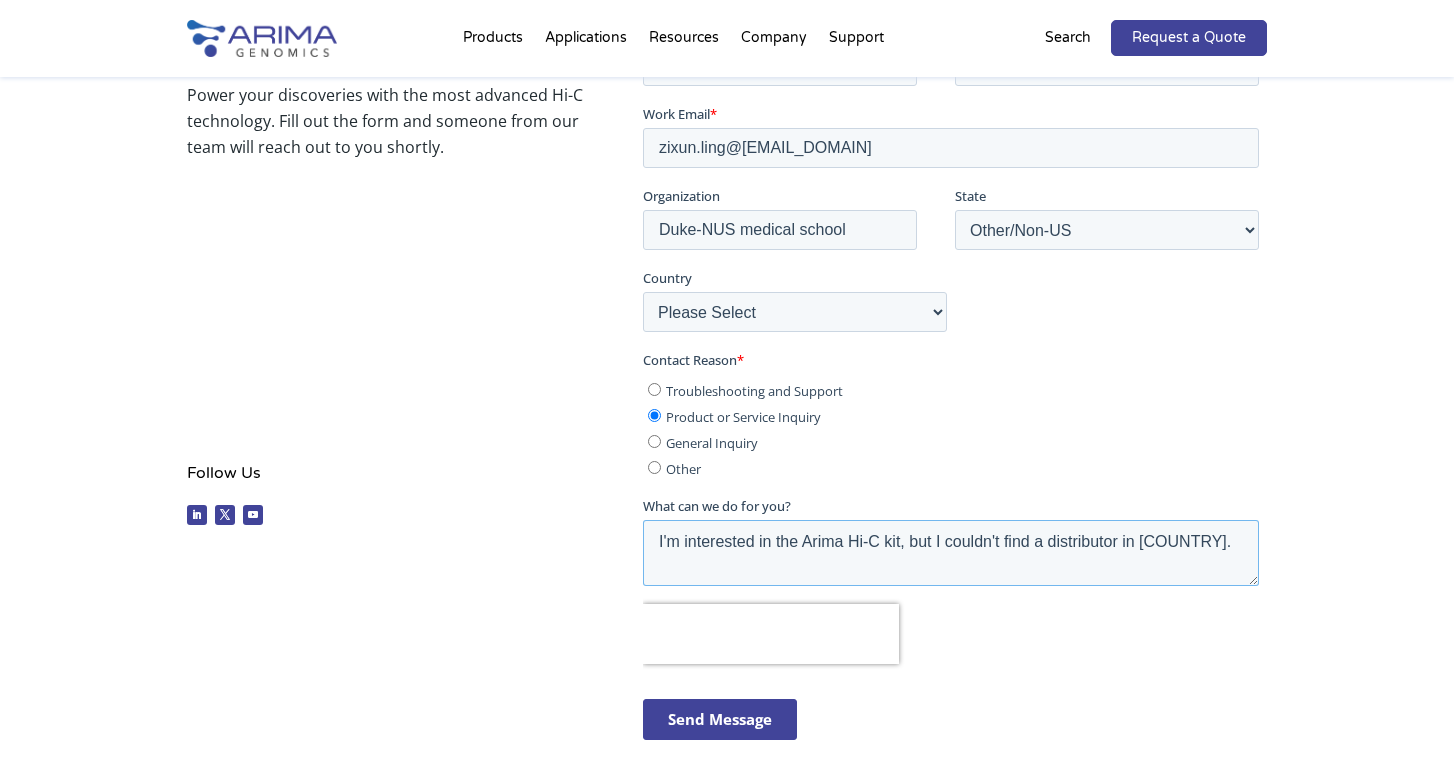 type on "I'm interested in the Arima Hi-C kit, but I couldn't find a distributor in Singapore." 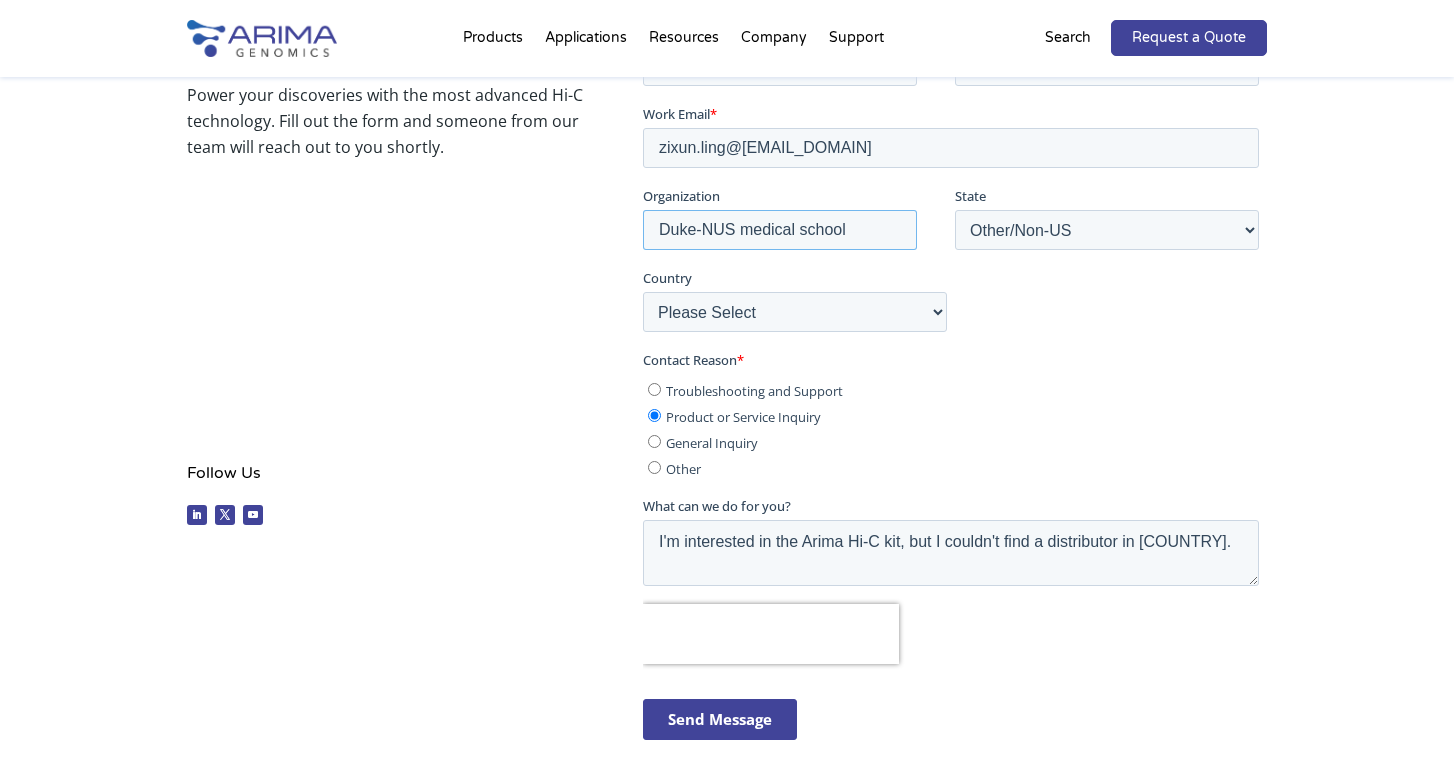 click on "Duke-NUS medical school" at bounding box center (779, 229) 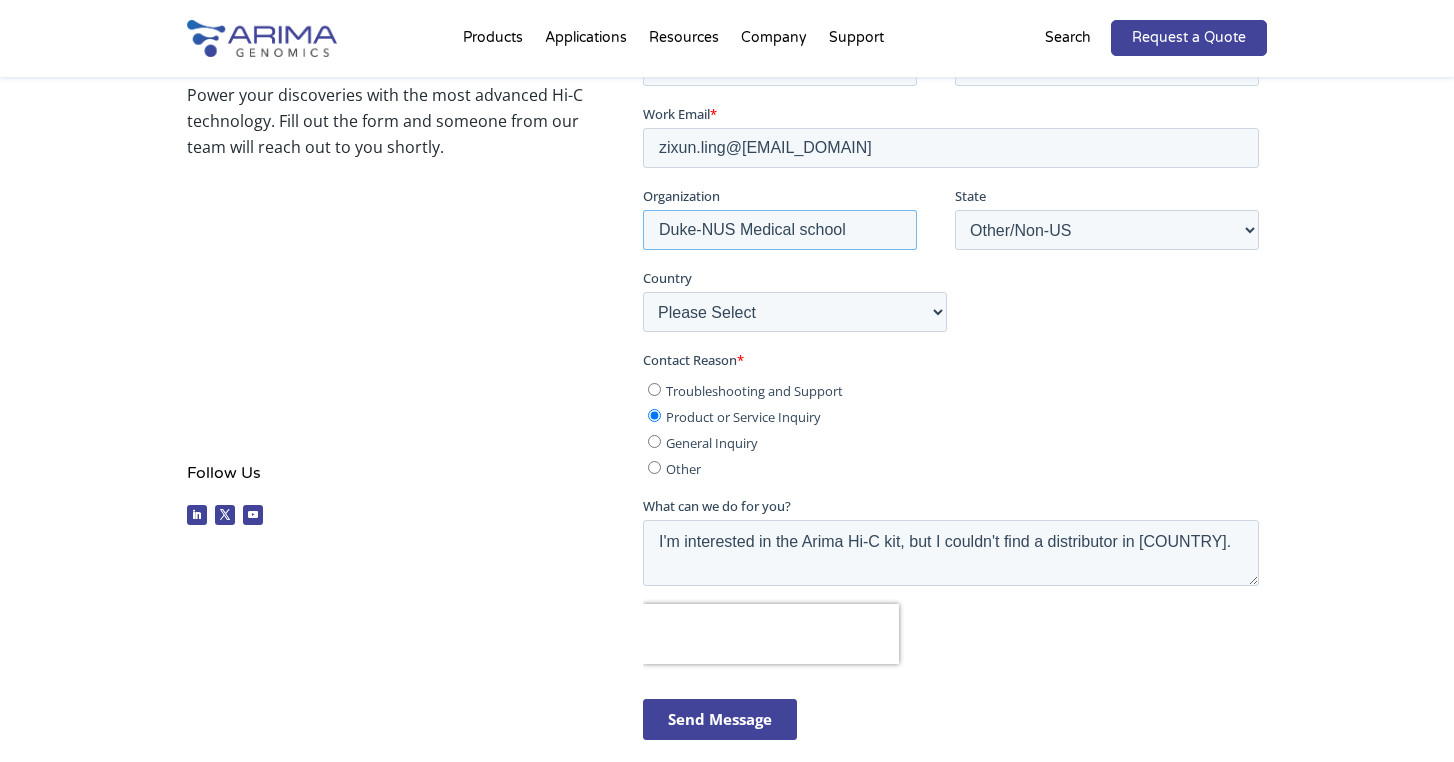 click on "Duke-NUS Medical school" at bounding box center (779, 229) 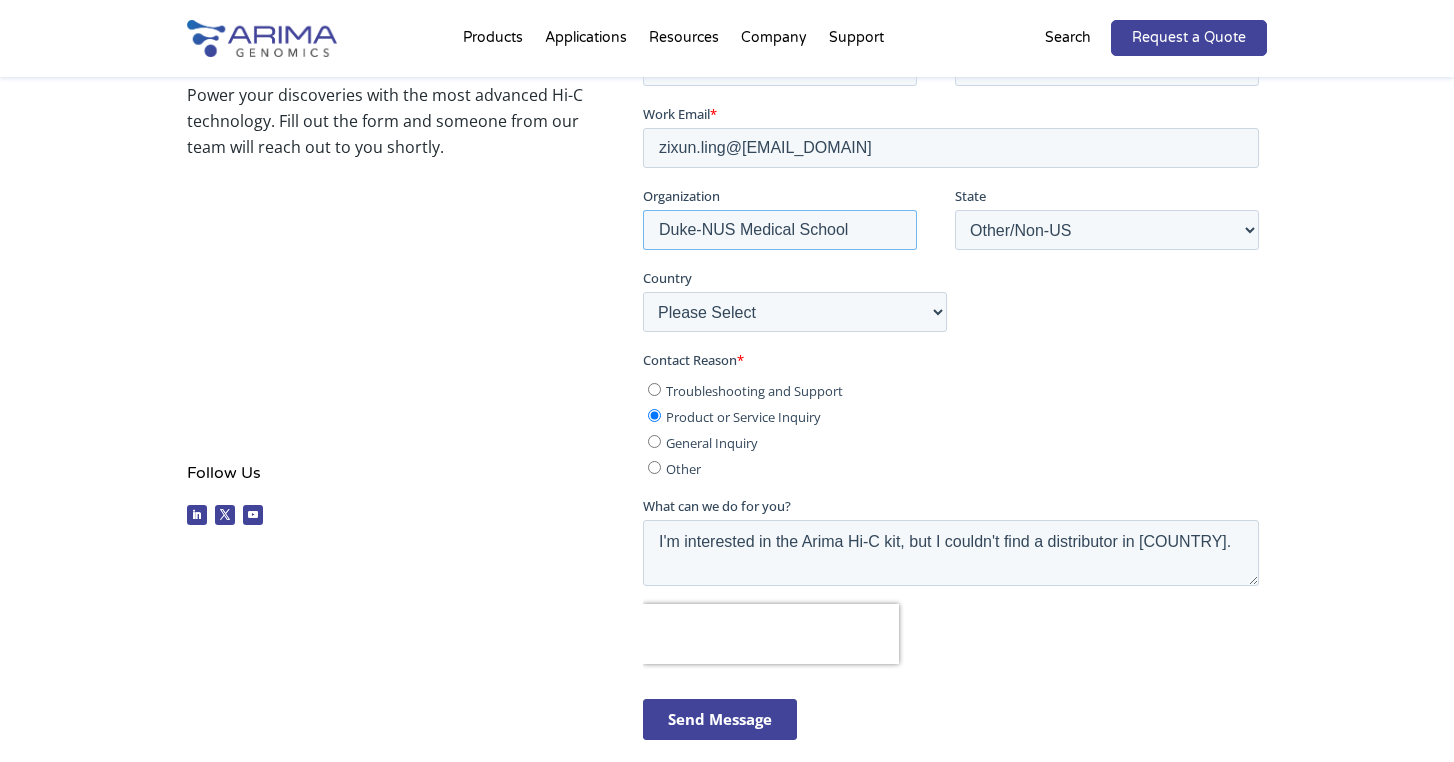 type on "Duke-NUS Medical School" 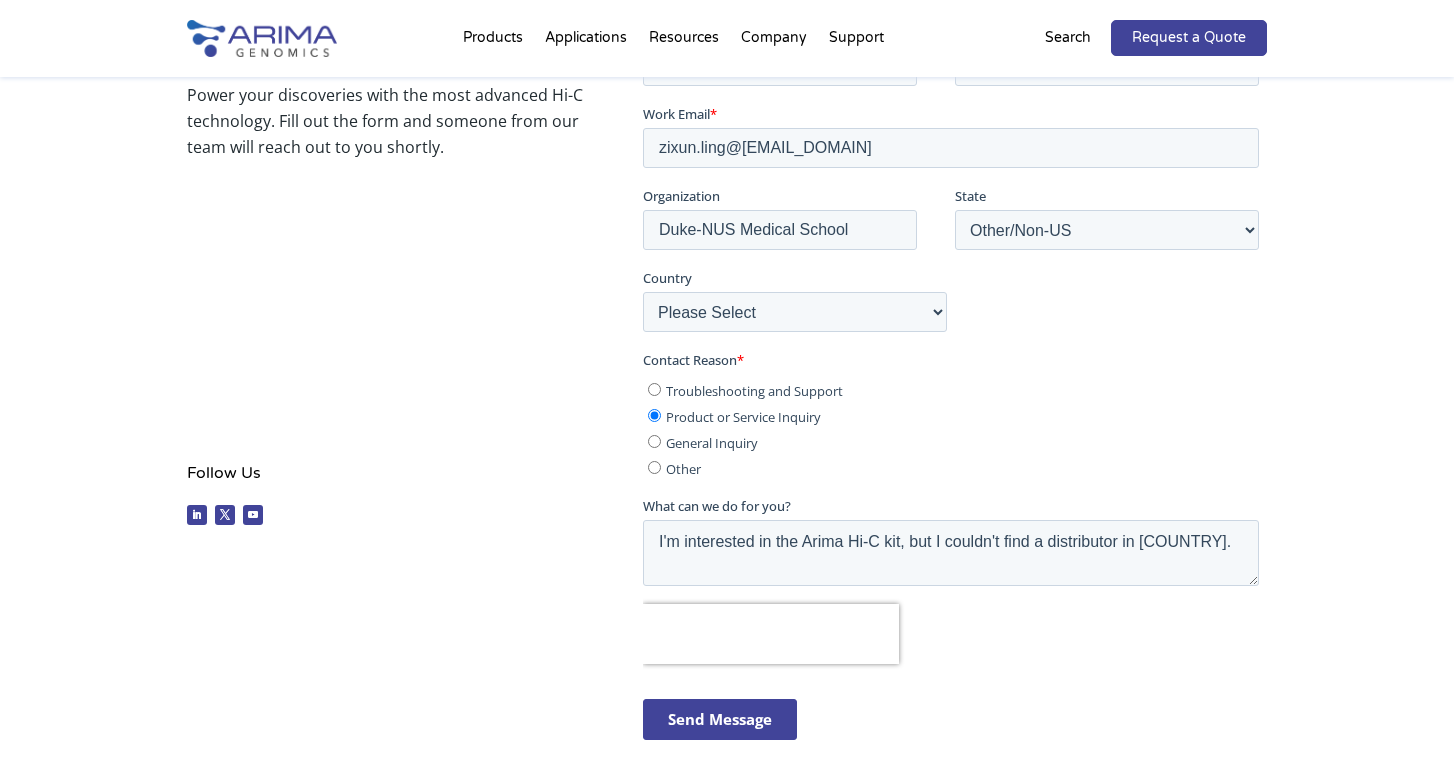 click on "Organization Duke-NUS Medical School State Please Select Other/Non-US Alabama Alaska Arizona Arkansas California Colorado Connecticut Delaware Florida Georgia Hawaii Idaho Illinois Indiana Iowa Kansas Kentucky Louisiana Maine Maryland Massachusetts Michigan Minnesota Mississippi Missouri Montana Nebraska Nevada New Hampshire New Jersey New Mexico New York North Carolina North Dakota Ohio Oklahoma Oregon Pennsylvania Rhode Island South Carolina South Dakota Tennessee Texas Utah Vermont Virginia Washington West Virginia Wisconsin Wyoming Country Please Select Afghanistan Åland Islands Albania Algeria American Samoa Andorra Angola Anguilla Antarctica Antigua and Barbuda Argentina Armenia Aruba Asia/Pacific Region Australia Austria Azerbaijan Bahamas Bahrain Bangladesh Barbados Belarus Belgium Belize Benin Bermuda Bhutan Bolivia Bosnia and Herzegovina Botswana Bouvet Island Brazil British Indian Ocean Territory British Virgin Islands Brunei Bulgaria Burkina Faso Burundi Cambodia Cameroon Canada Cape Verde Chad" at bounding box center (954, 267) 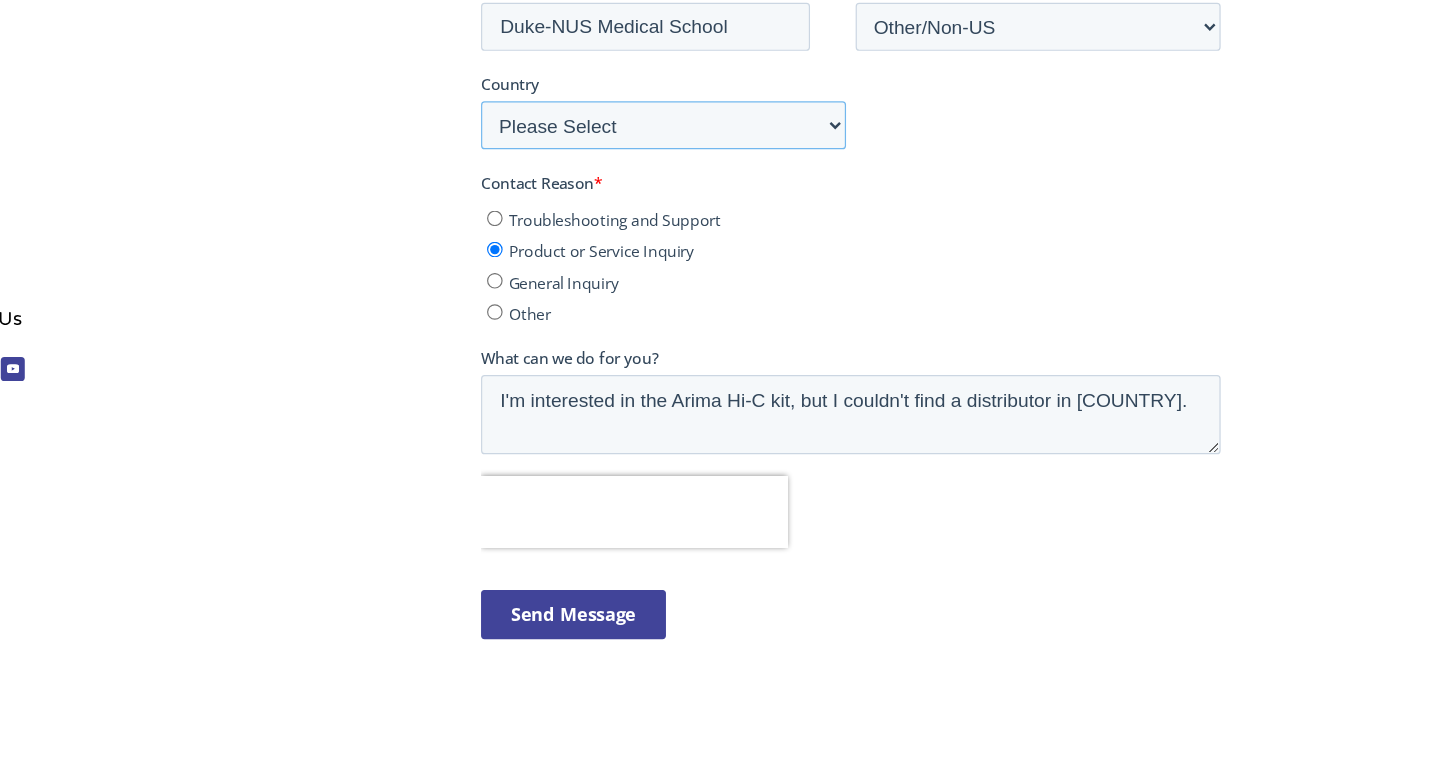 scroll, scrollTop: 600, scrollLeft: 0, axis: vertical 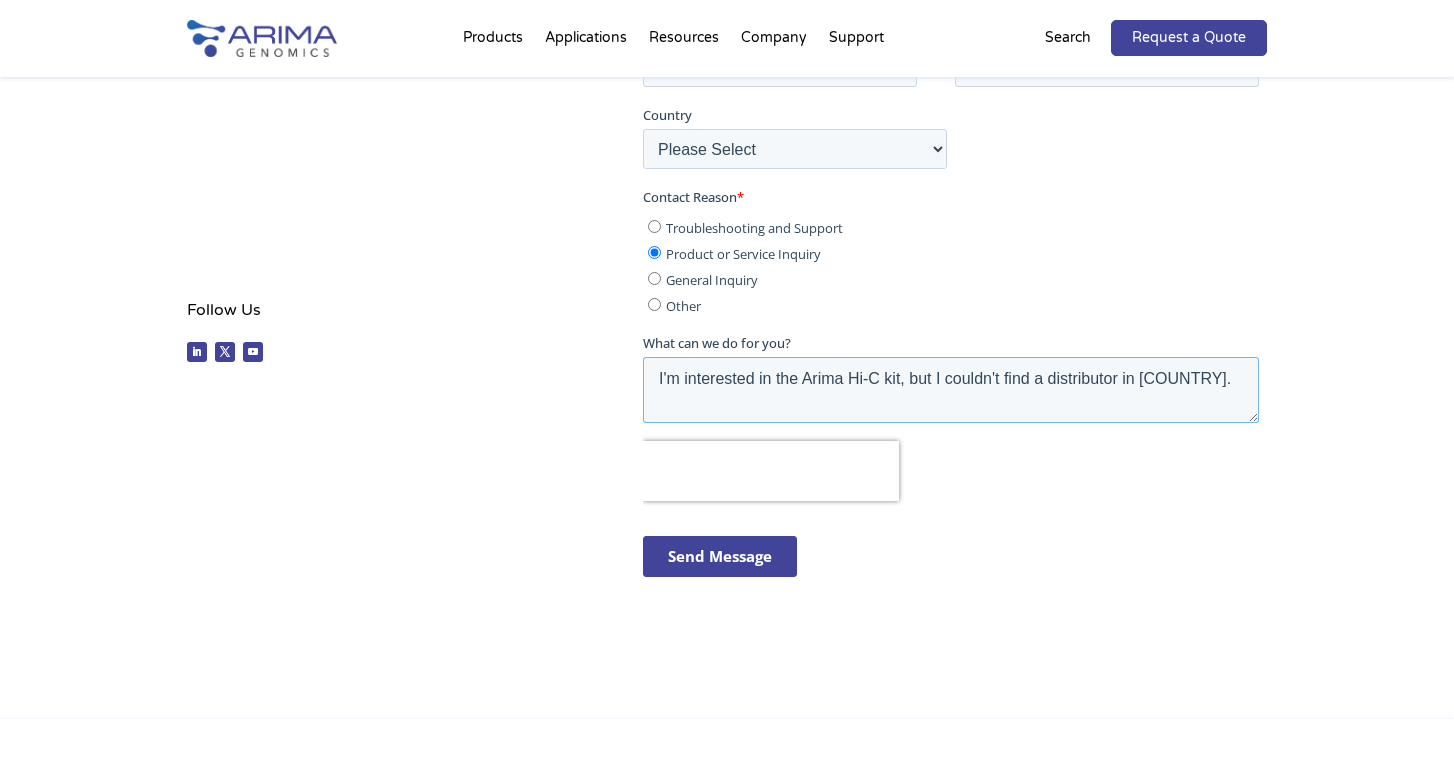click on "I'm interested in the Arima Hi-C kit, but I couldn't find a distributor in Singapore." at bounding box center [950, 390] 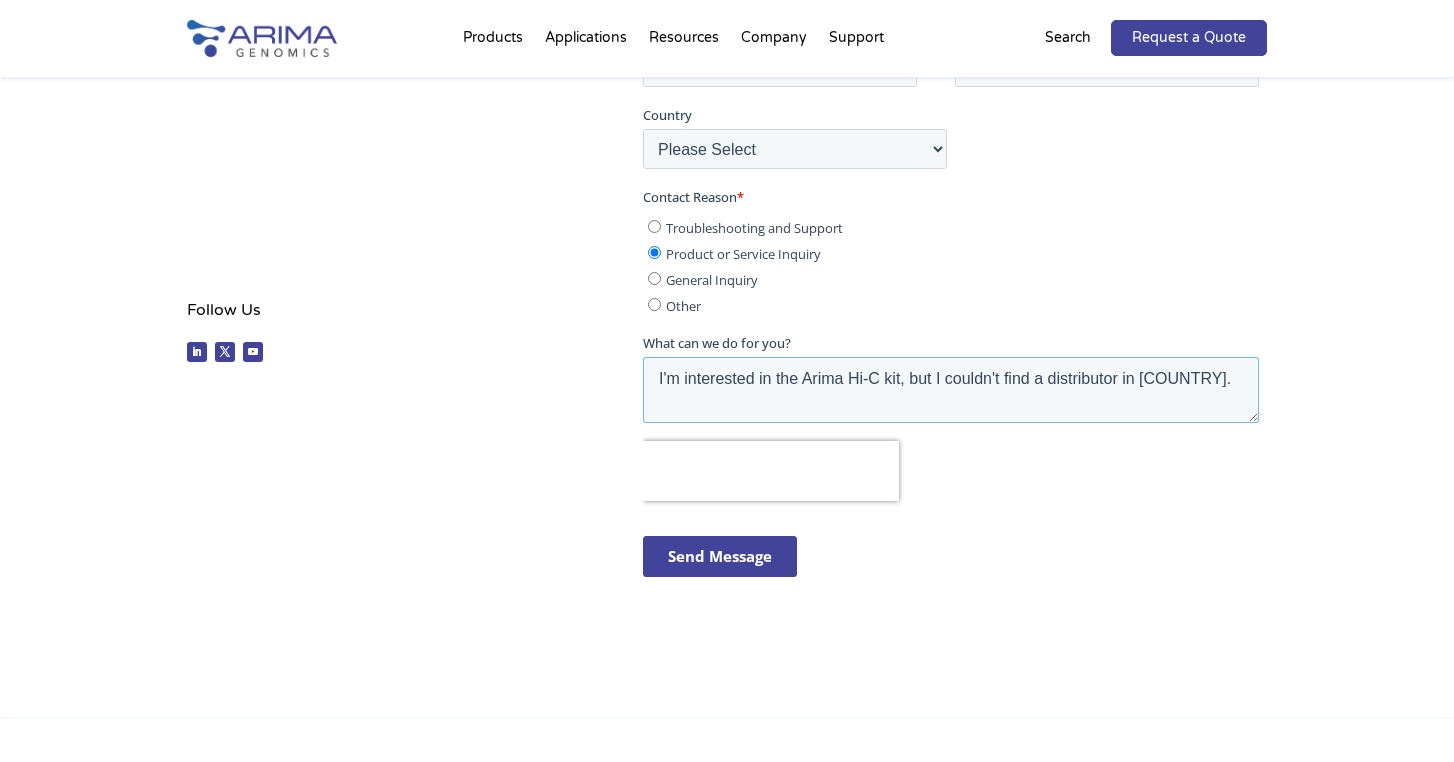 drag, startPoint x: 912, startPoint y: 374, endPoint x: 1041, endPoint y: 379, distance: 129.09686 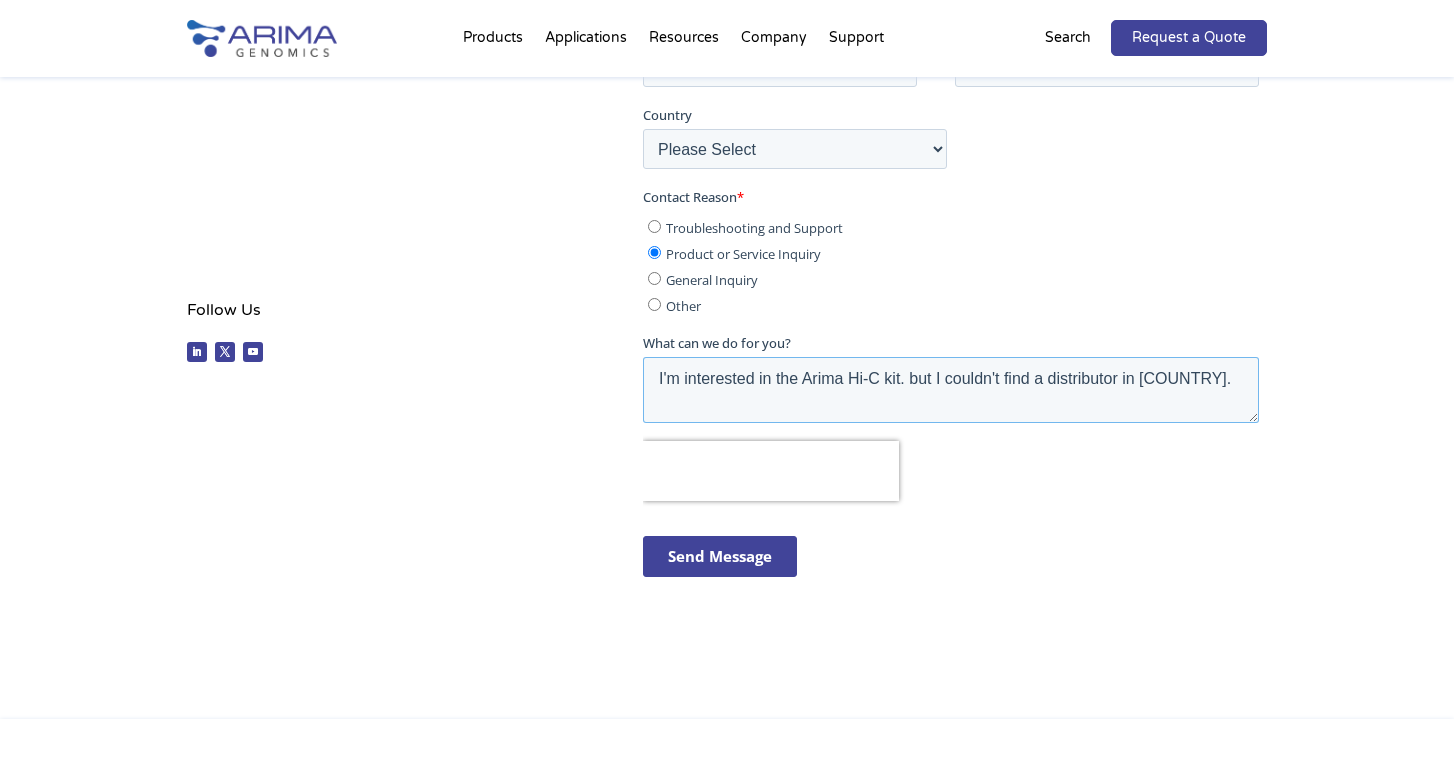 drag, startPoint x: 914, startPoint y: 380, endPoint x: 1037, endPoint y: 372, distance: 123.25989 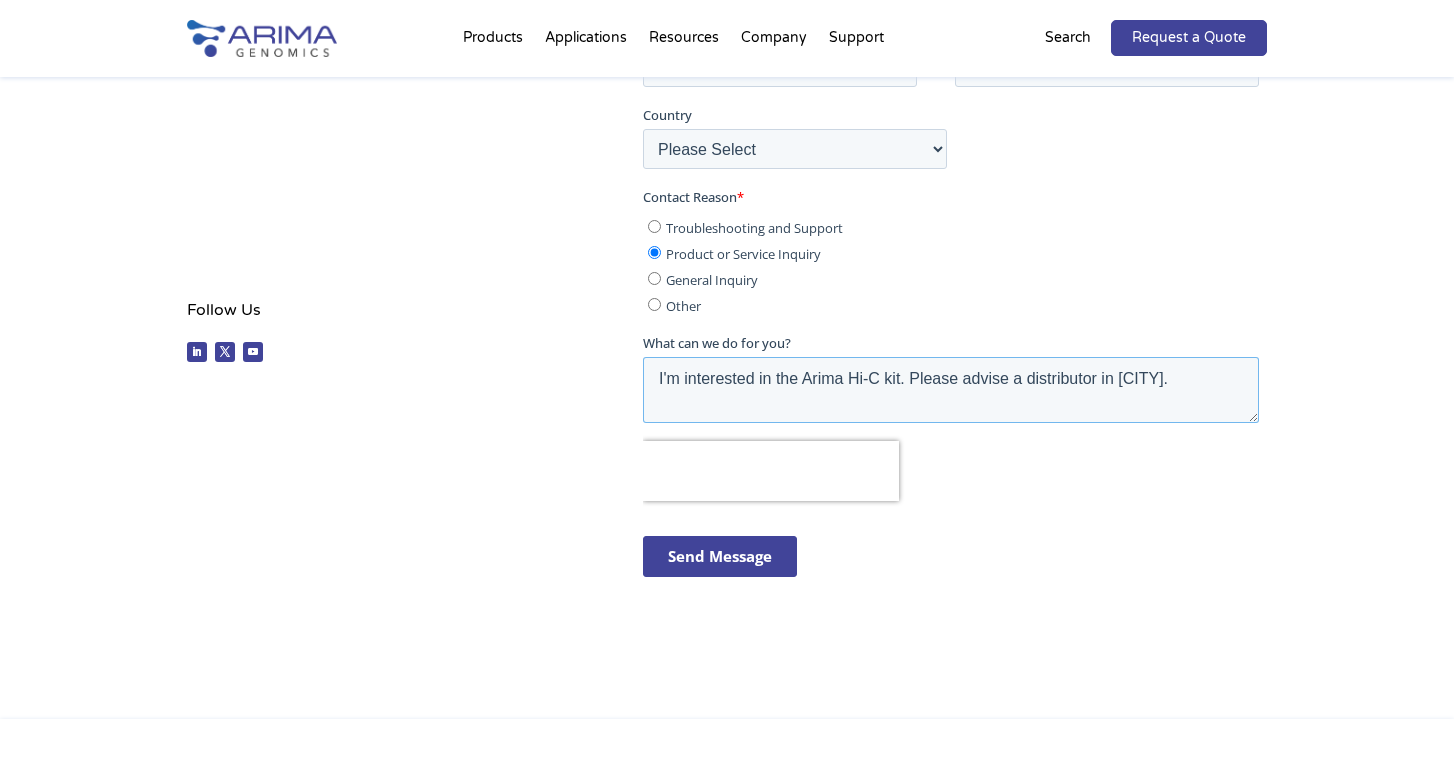 click on "I'm interested in the Arima Hi-C kit. Please advise a distributor in Singapore." at bounding box center [950, 390] 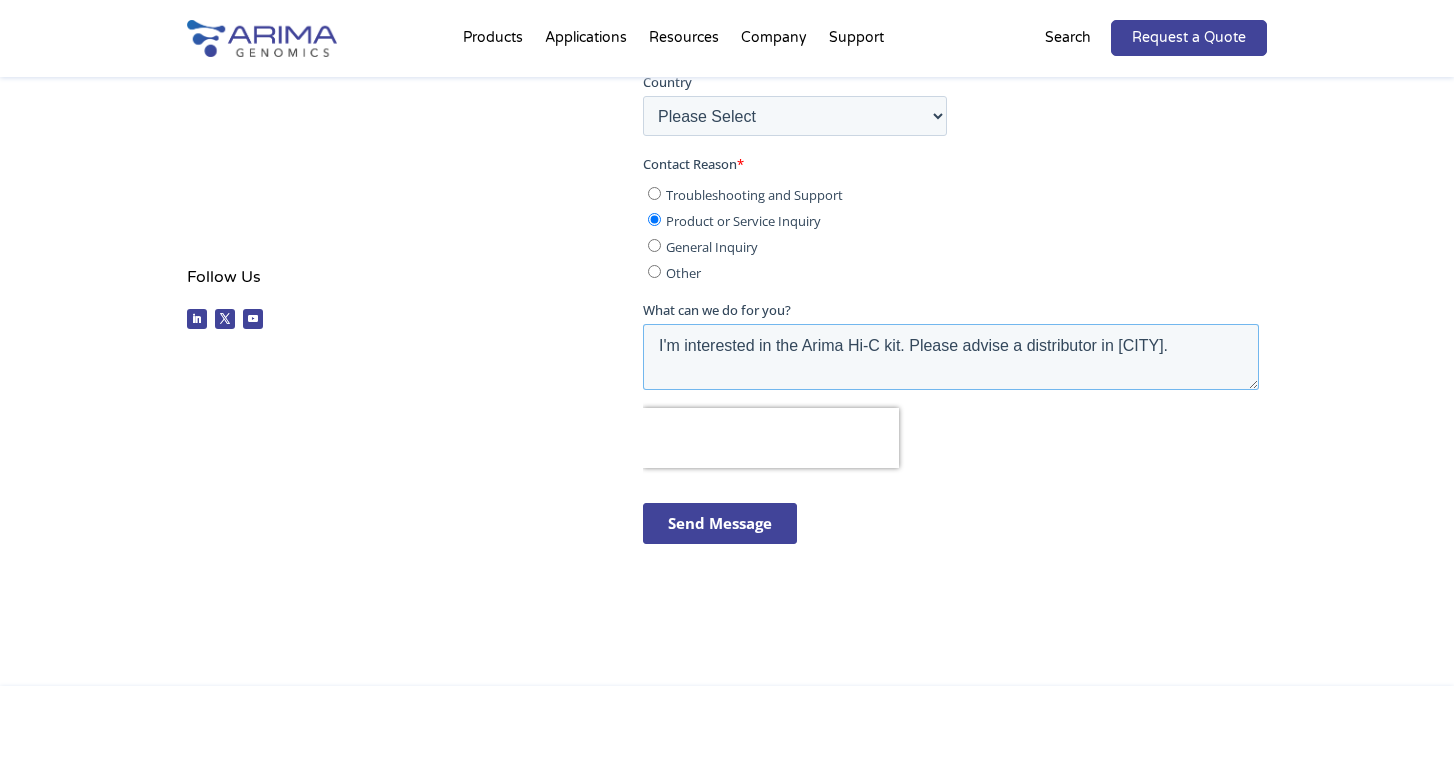 scroll, scrollTop: 644, scrollLeft: 0, axis: vertical 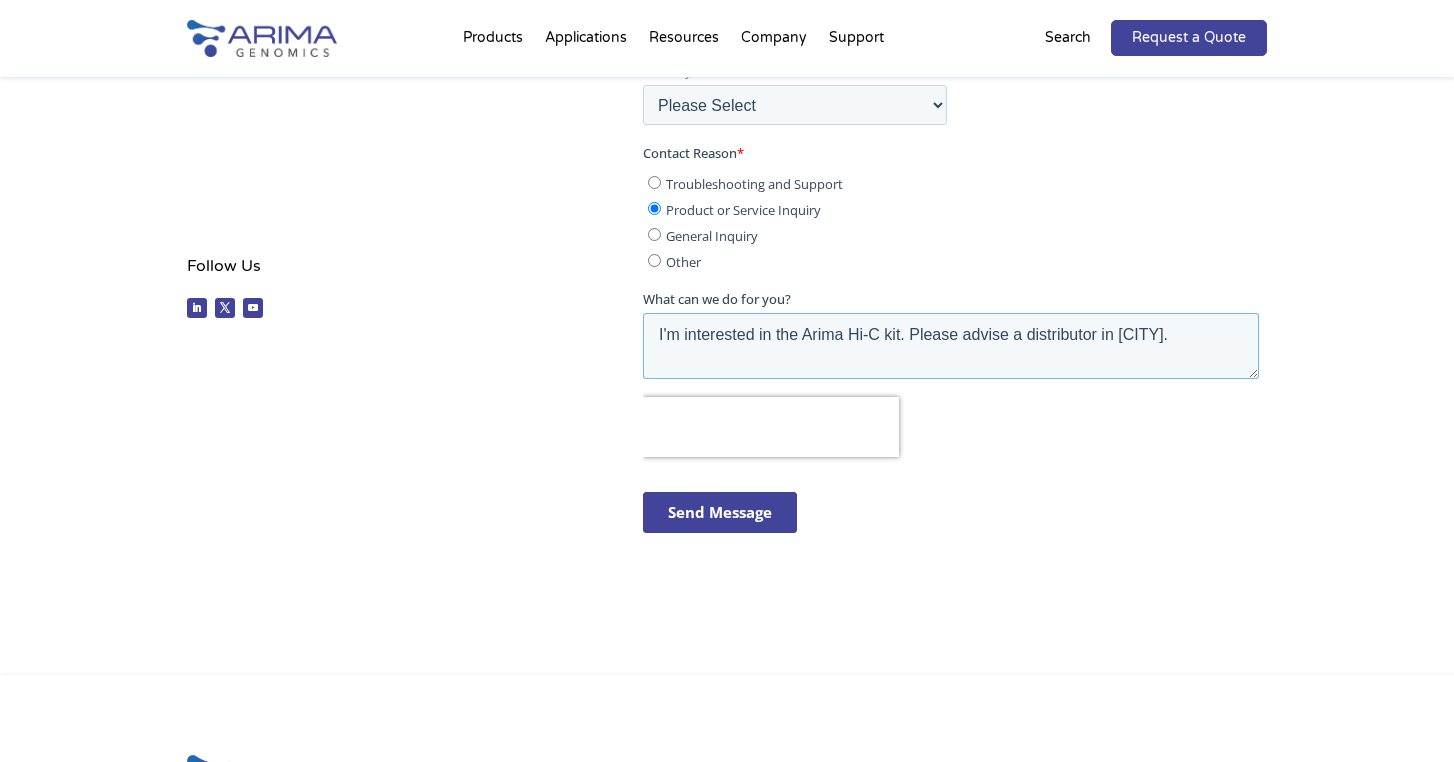 type on "I'm interested in the Arima Hi-C kit. Please advise a distributor in Singapore." 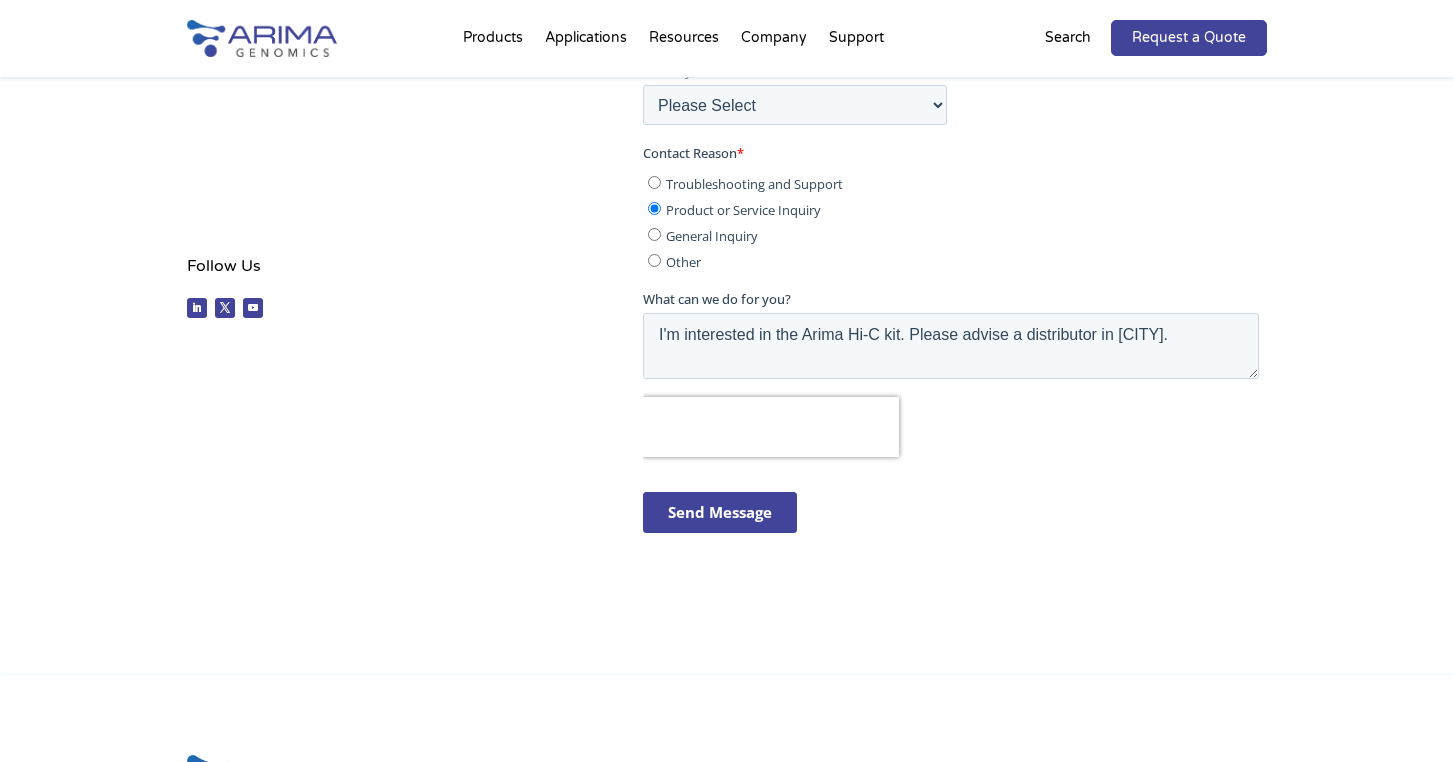 click on "Send Message" at bounding box center [719, 512] 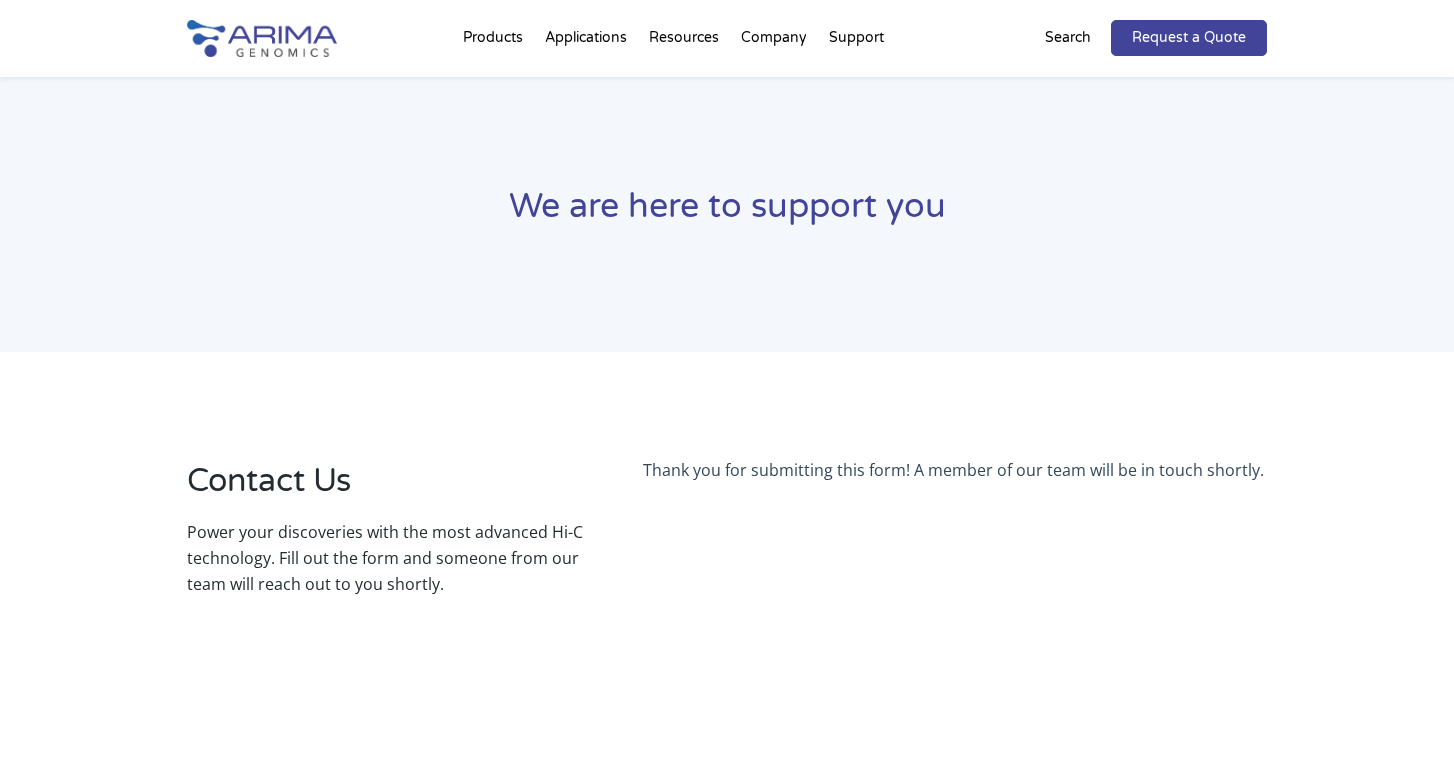 scroll, scrollTop: 0, scrollLeft: 0, axis: both 